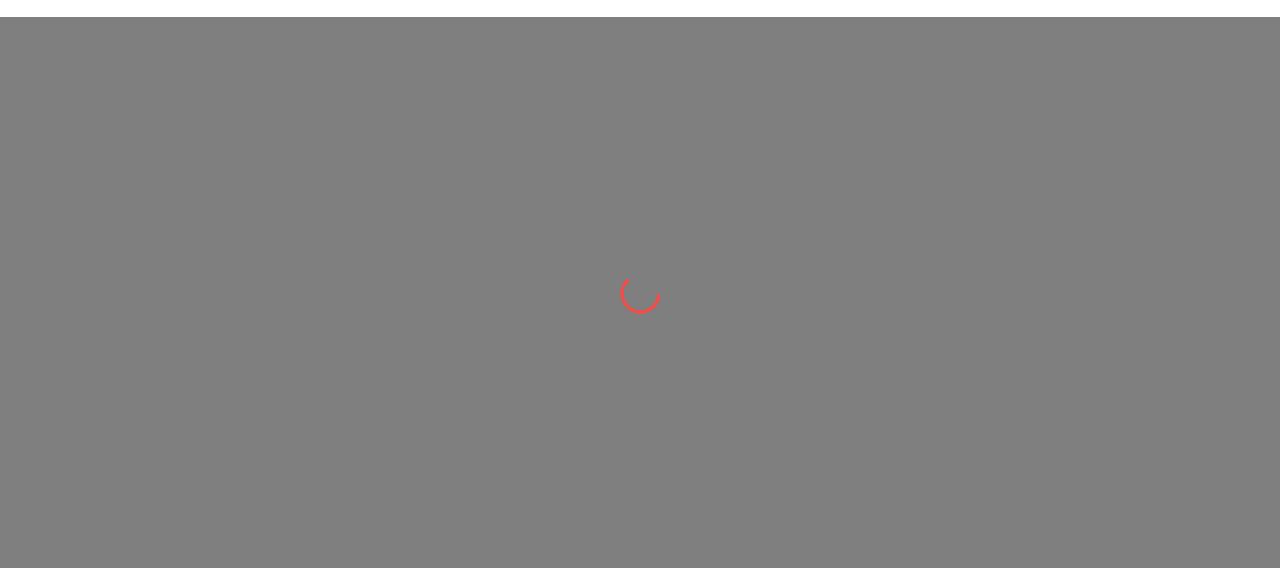 scroll, scrollTop: 0, scrollLeft: 0, axis: both 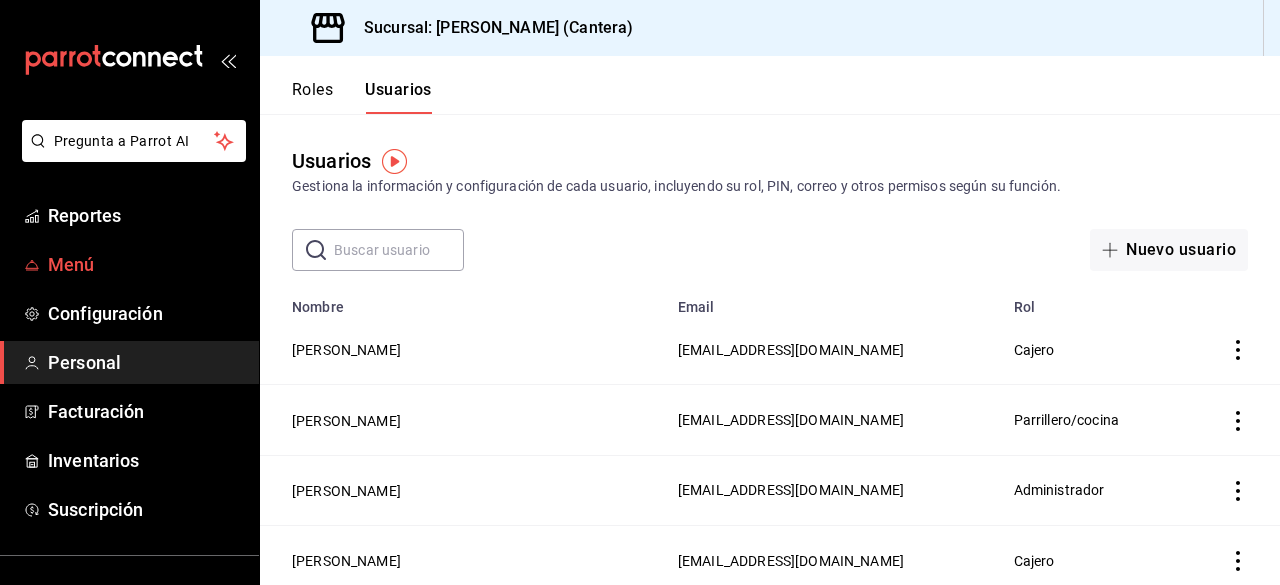 click on "Menú" at bounding box center [145, 264] 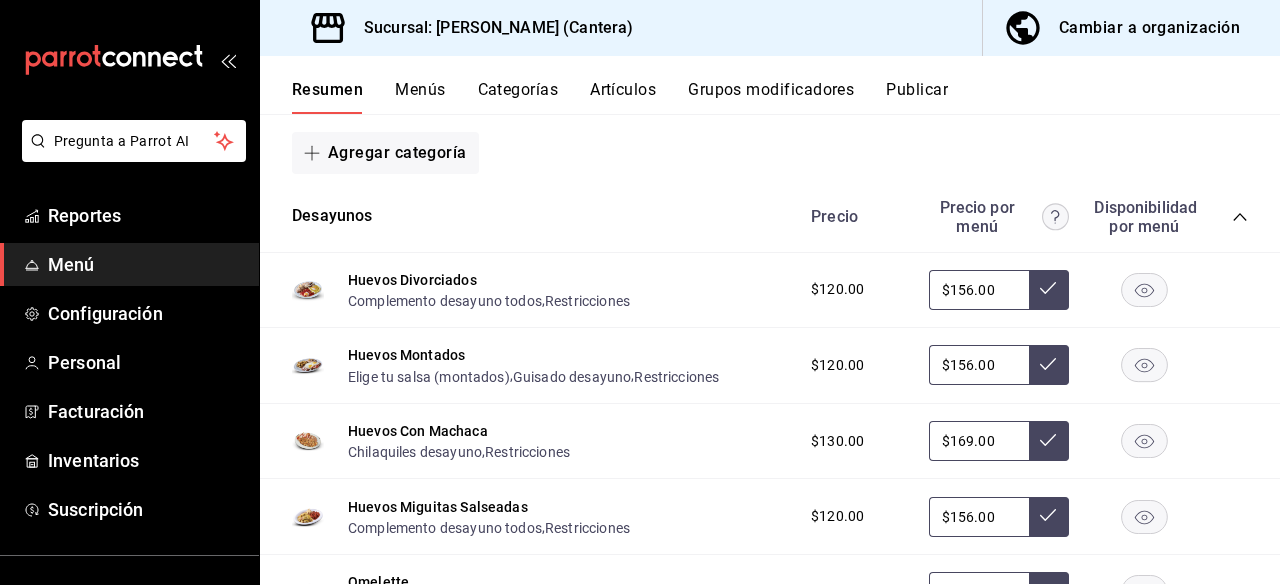 scroll, scrollTop: 0, scrollLeft: 0, axis: both 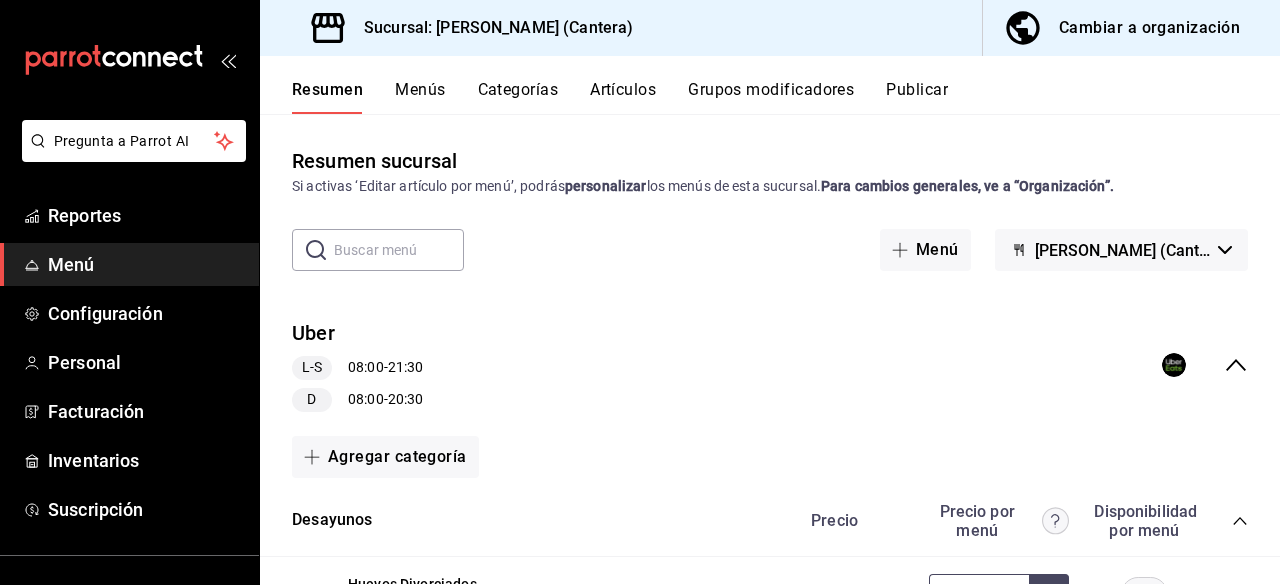 click on "Uber L-S 08:00  -  21:30 D 08:00  -  20:30" at bounding box center (770, 365) 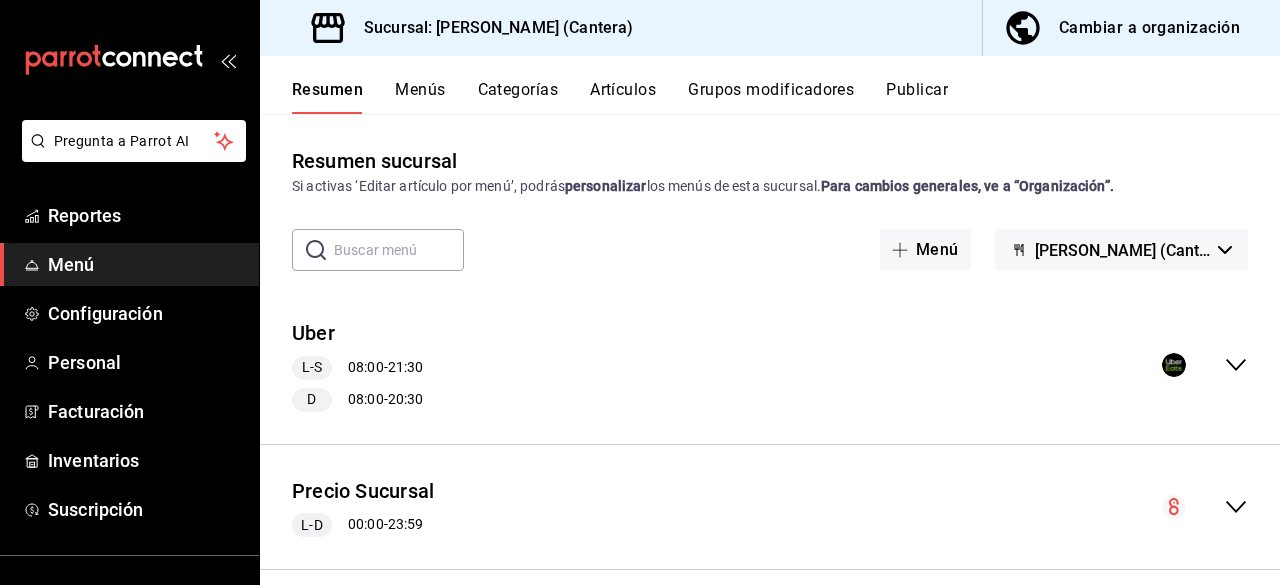 click 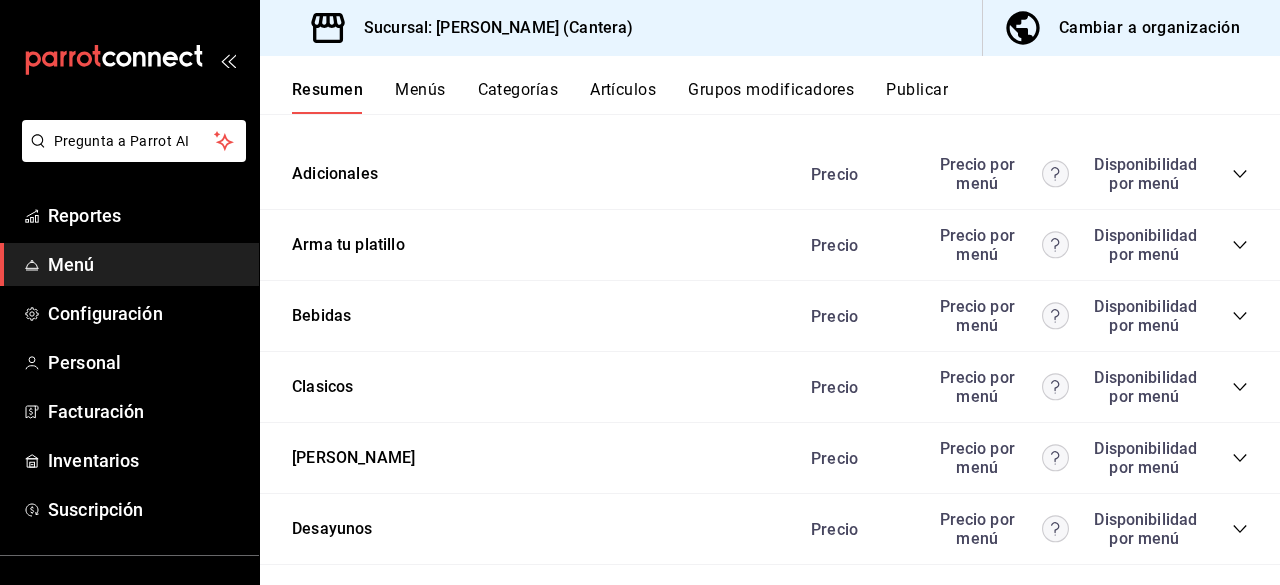 scroll, scrollTop: 1725, scrollLeft: 0, axis: vertical 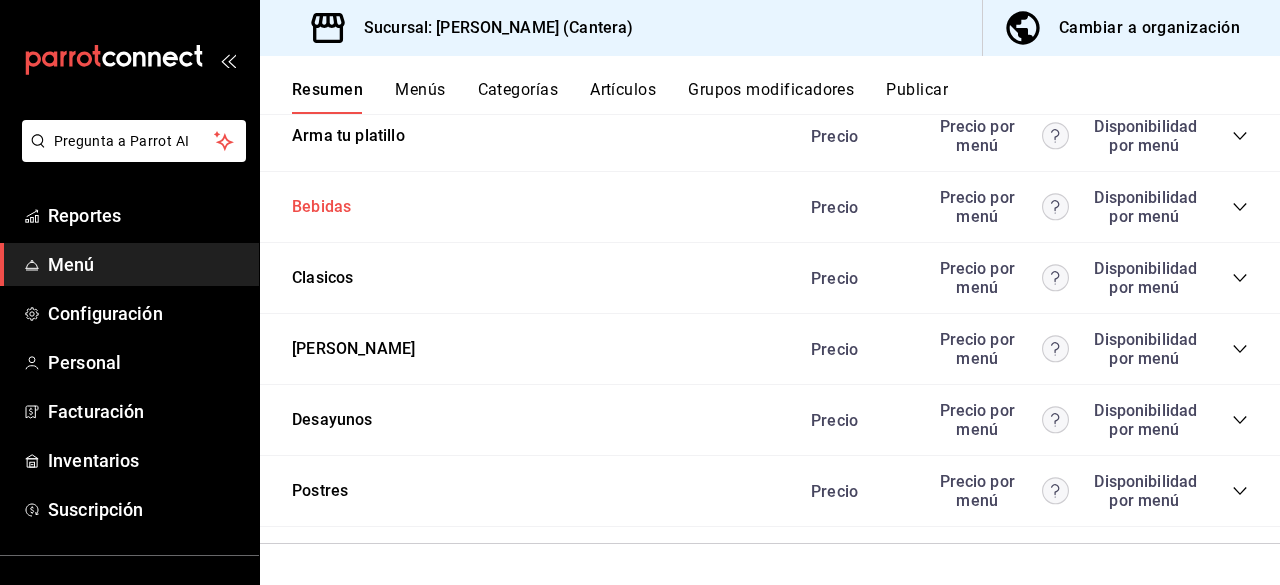 click on "Bebidas" at bounding box center (321, 207) 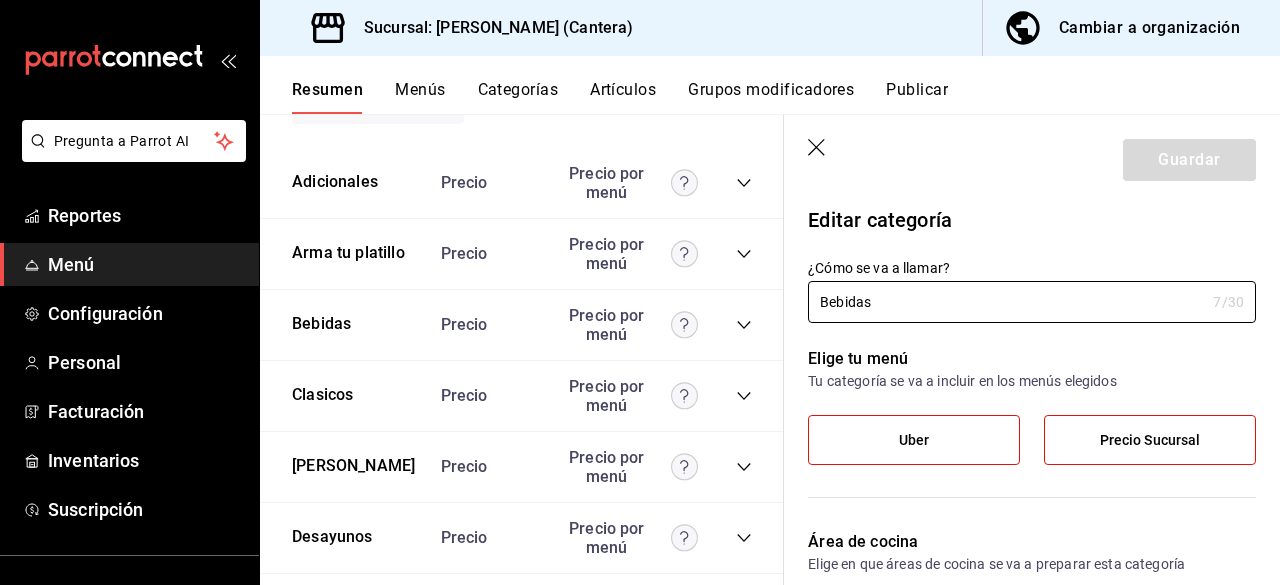 scroll, scrollTop: 4012, scrollLeft: 0, axis: vertical 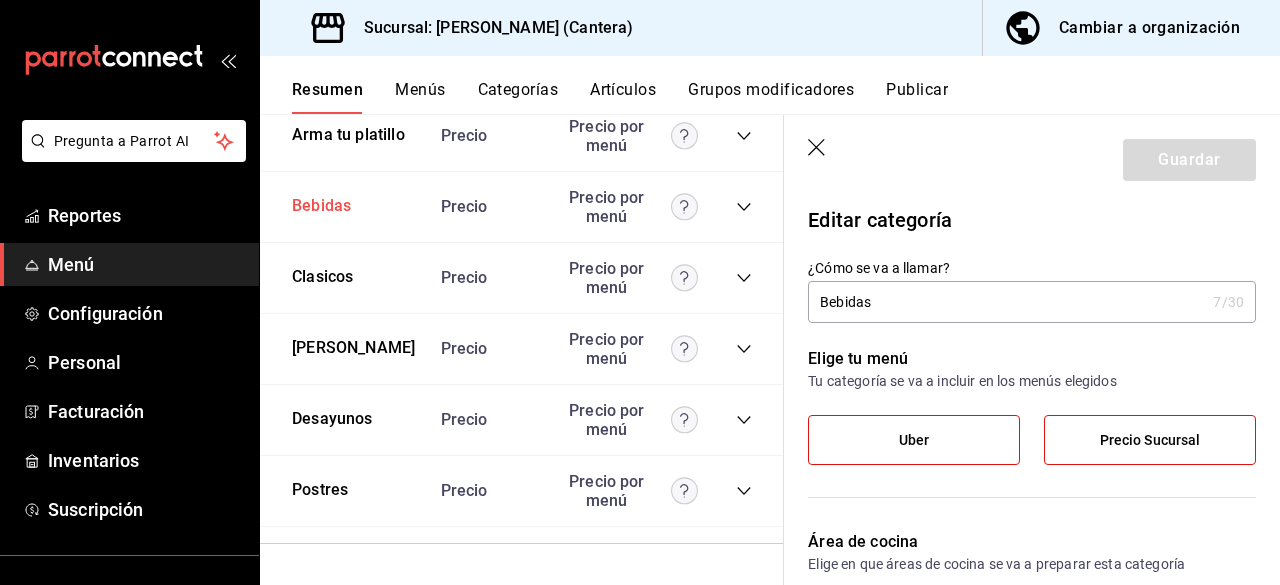 click on "Bebidas" at bounding box center (321, 206) 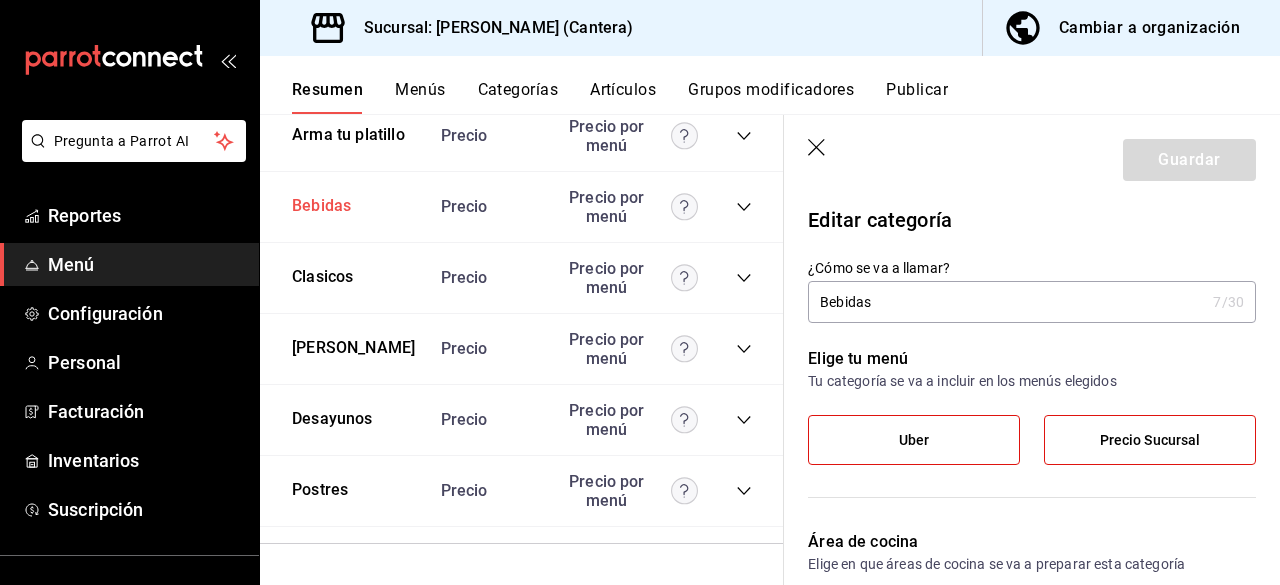 click on "Bebidas" at bounding box center (321, 206) 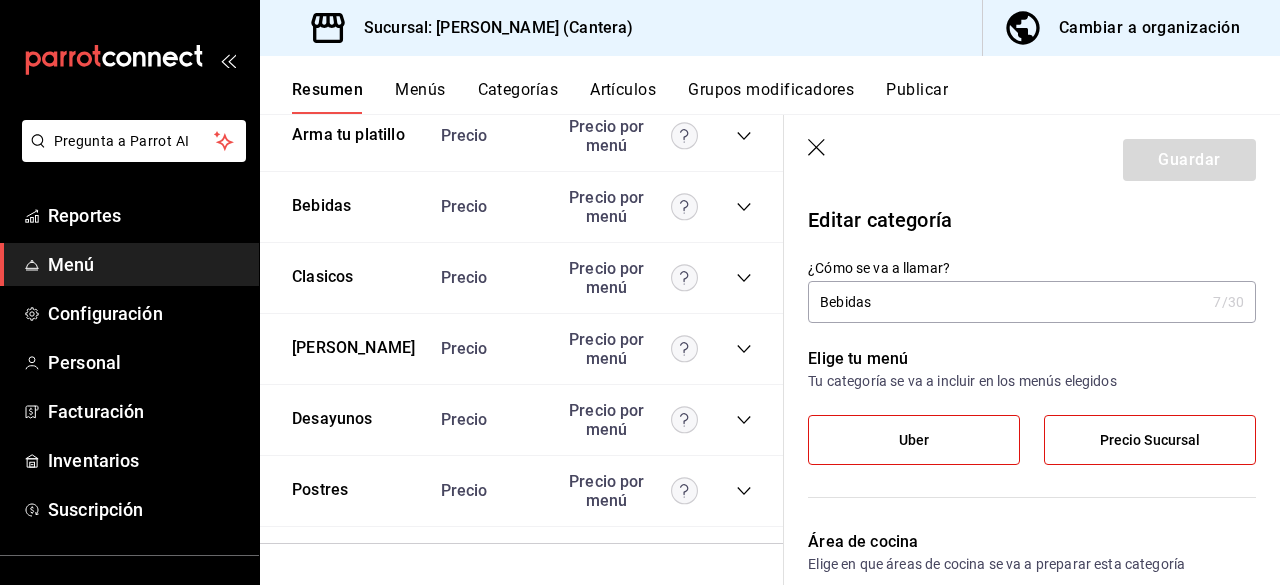 click 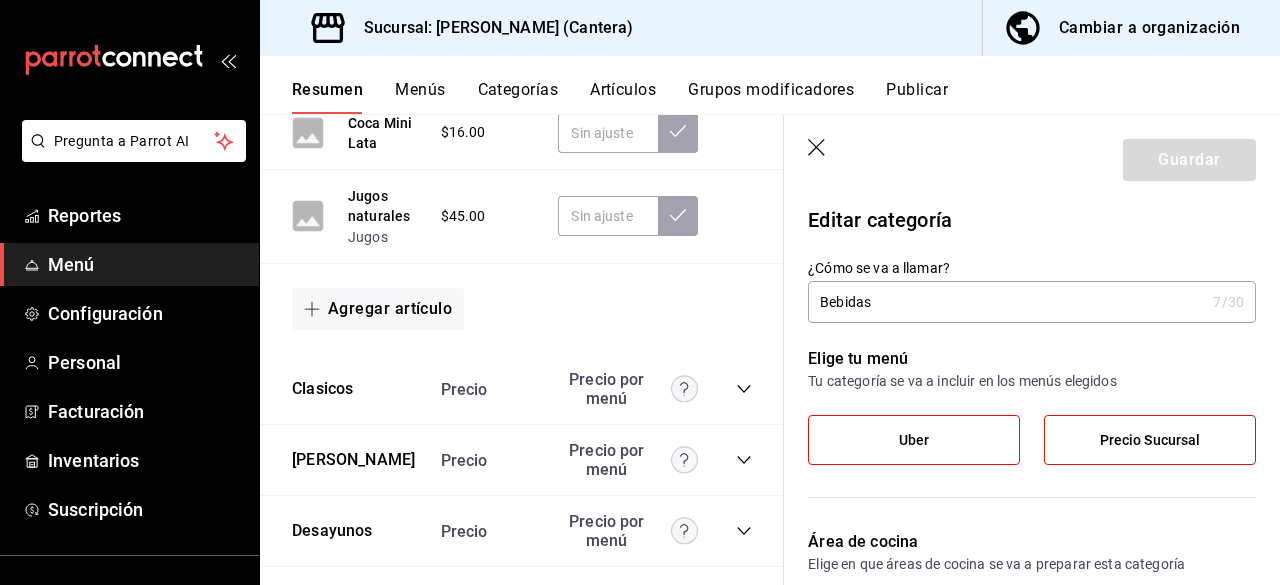 scroll, scrollTop: 5351, scrollLeft: 0, axis: vertical 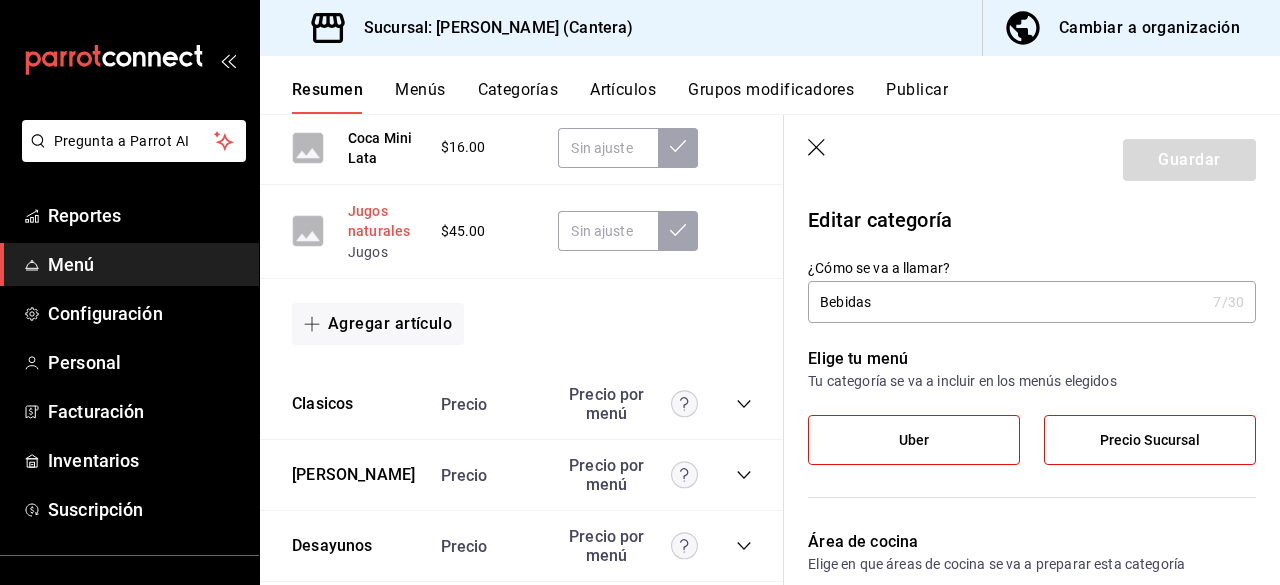 click on "Jugos naturales" at bounding box center (384, 221) 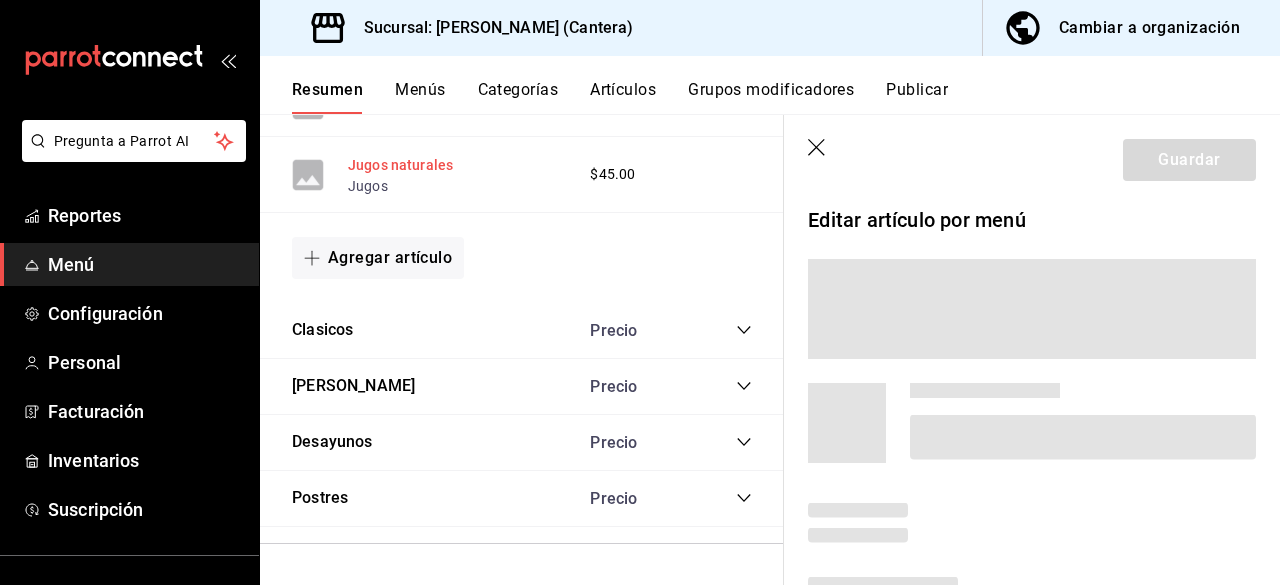 scroll, scrollTop: 3050, scrollLeft: 0, axis: vertical 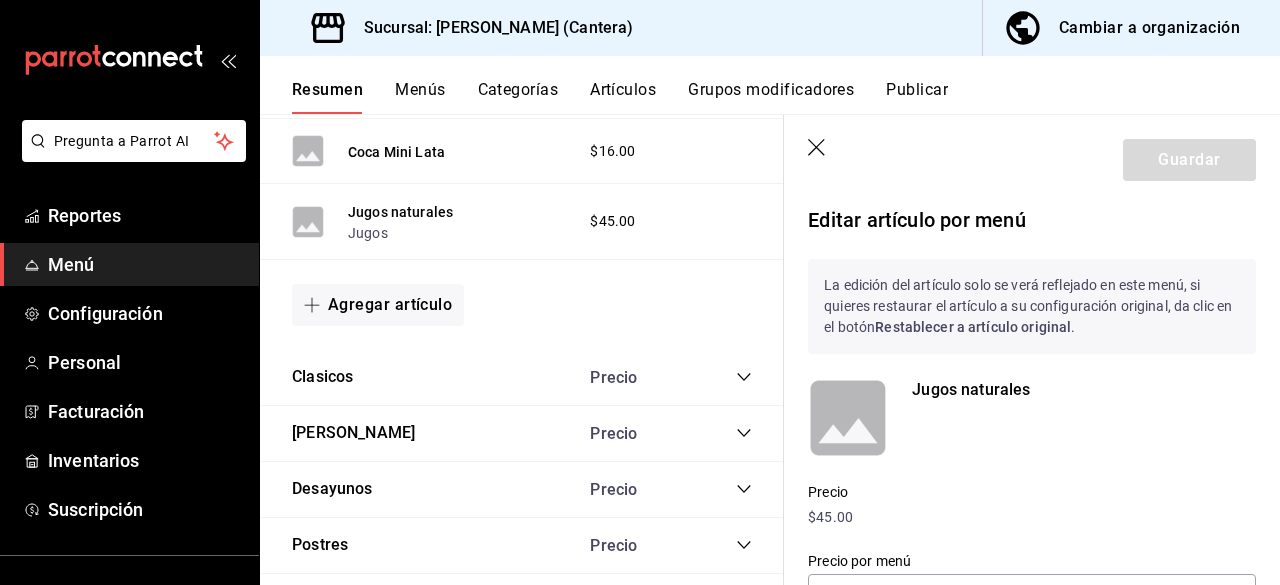 click 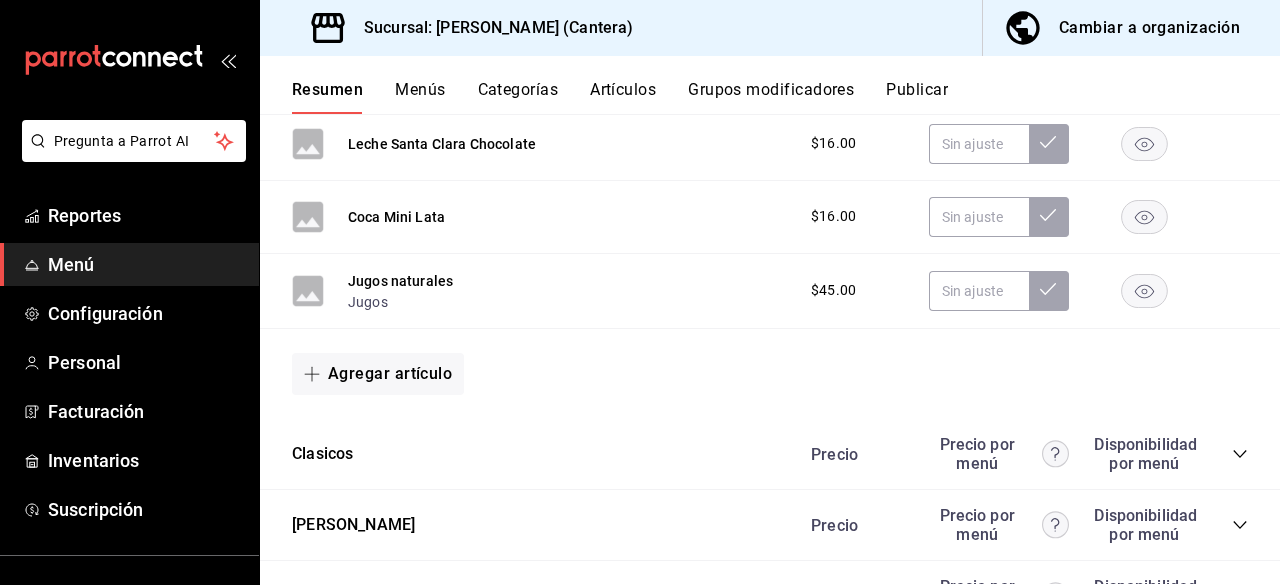 scroll, scrollTop: 2742, scrollLeft: 0, axis: vertical 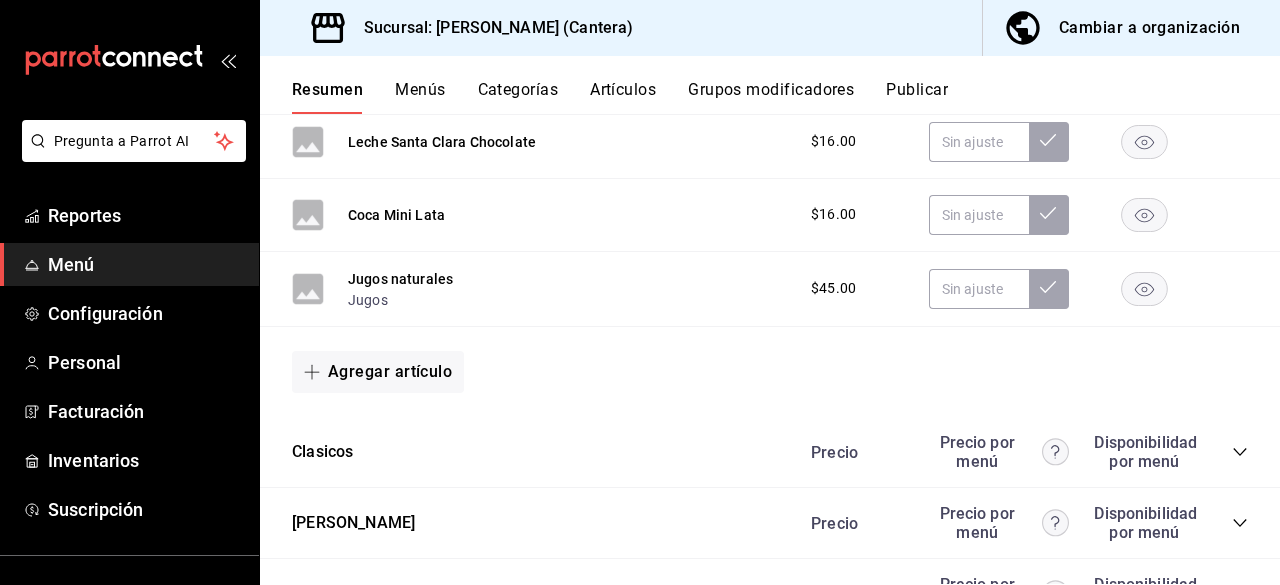 click 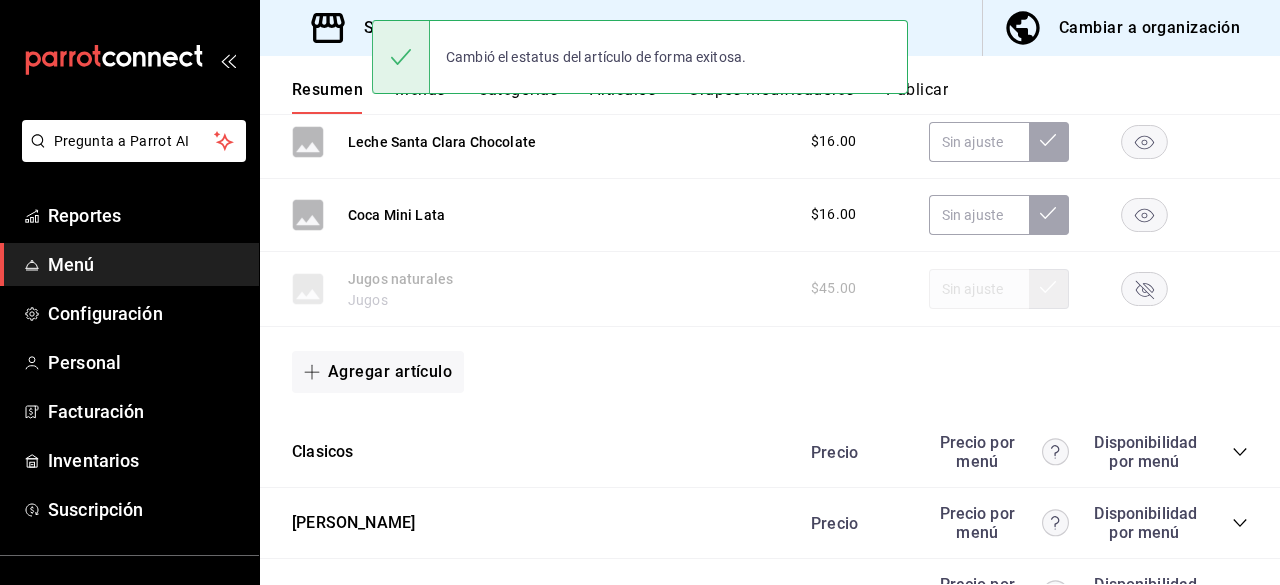 click 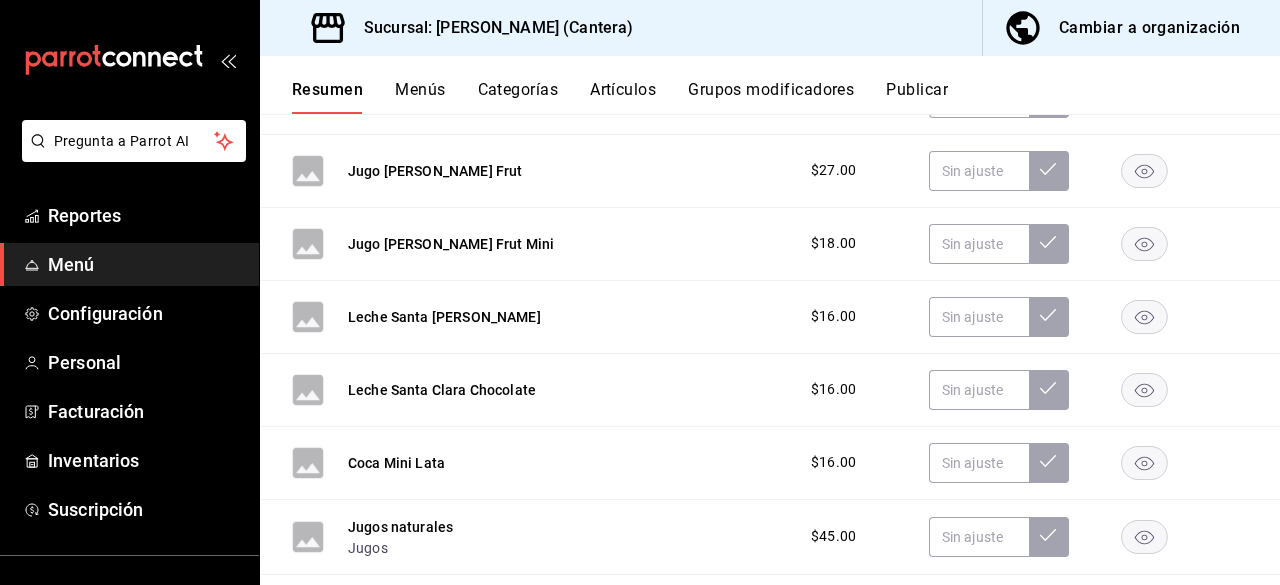 scroll, scrollTop: 2492, scrollLeft: 0, axis: vertical 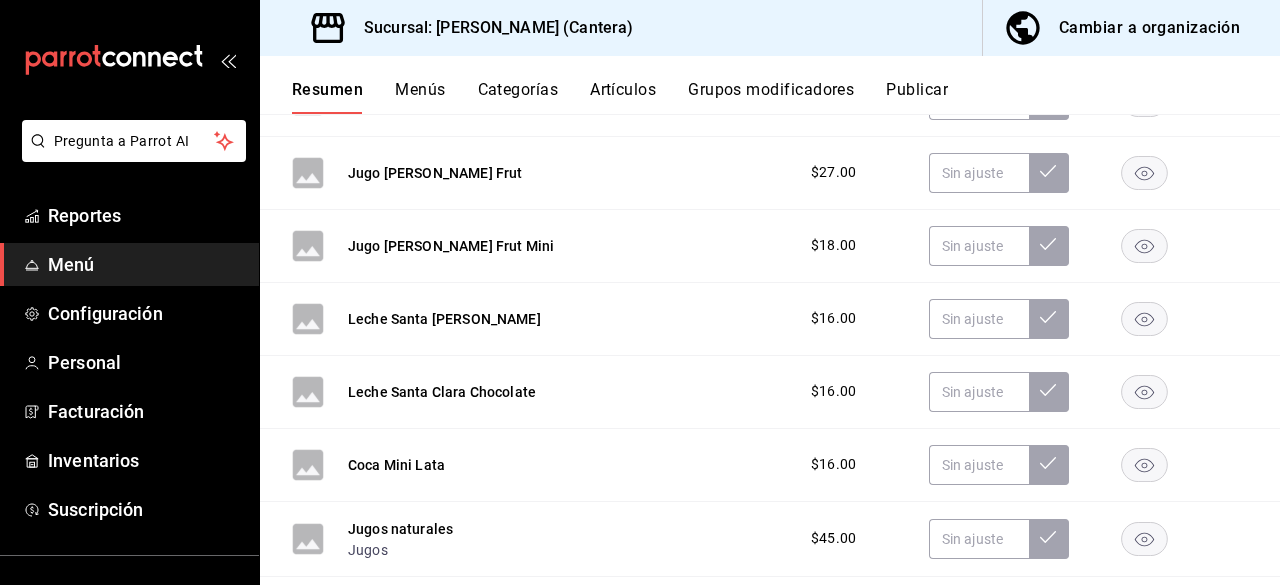 click on "Menú" at bounding box center (145, 264) 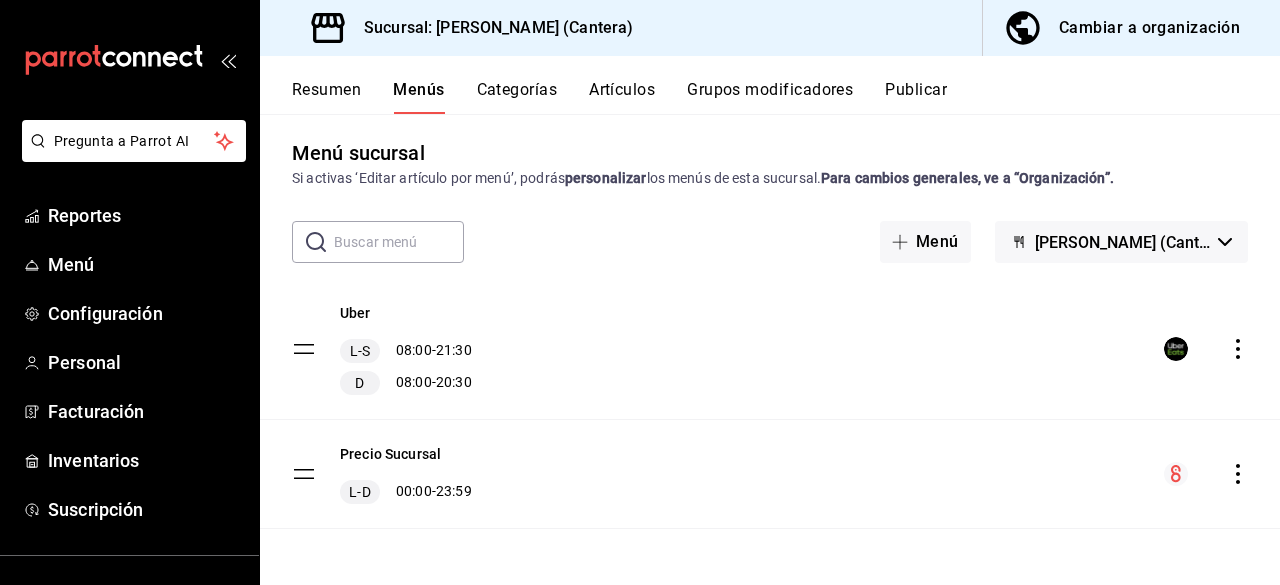 scroll, scrollTop: 7, scrollLeft: 0, axis: vertical 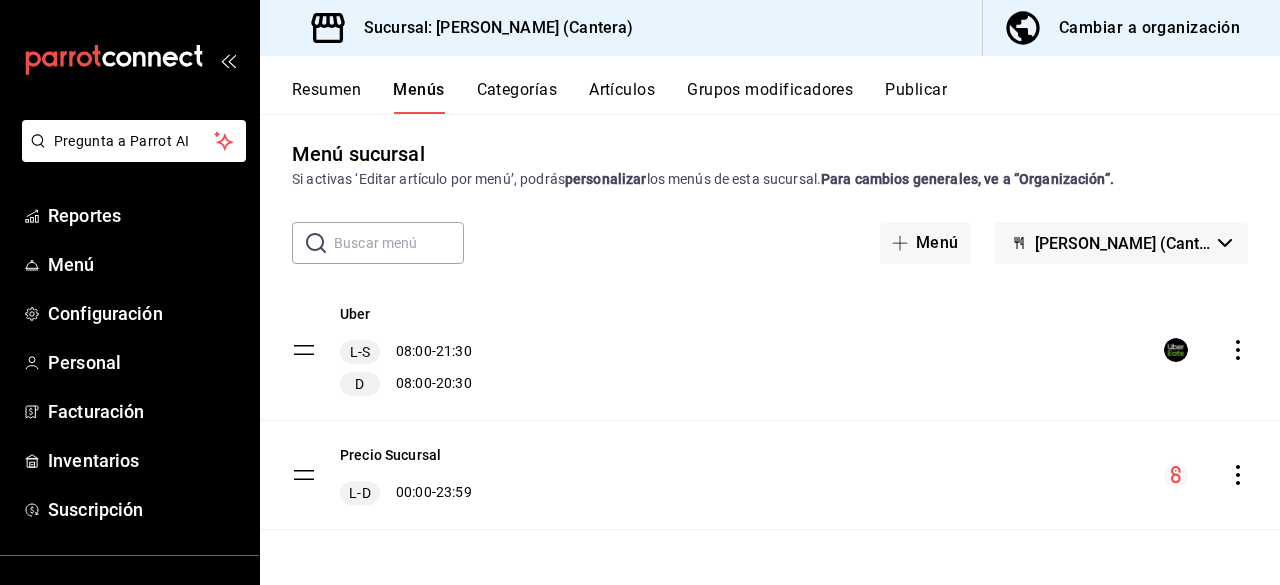click on "Resumen" at bounding box center (326, 97) 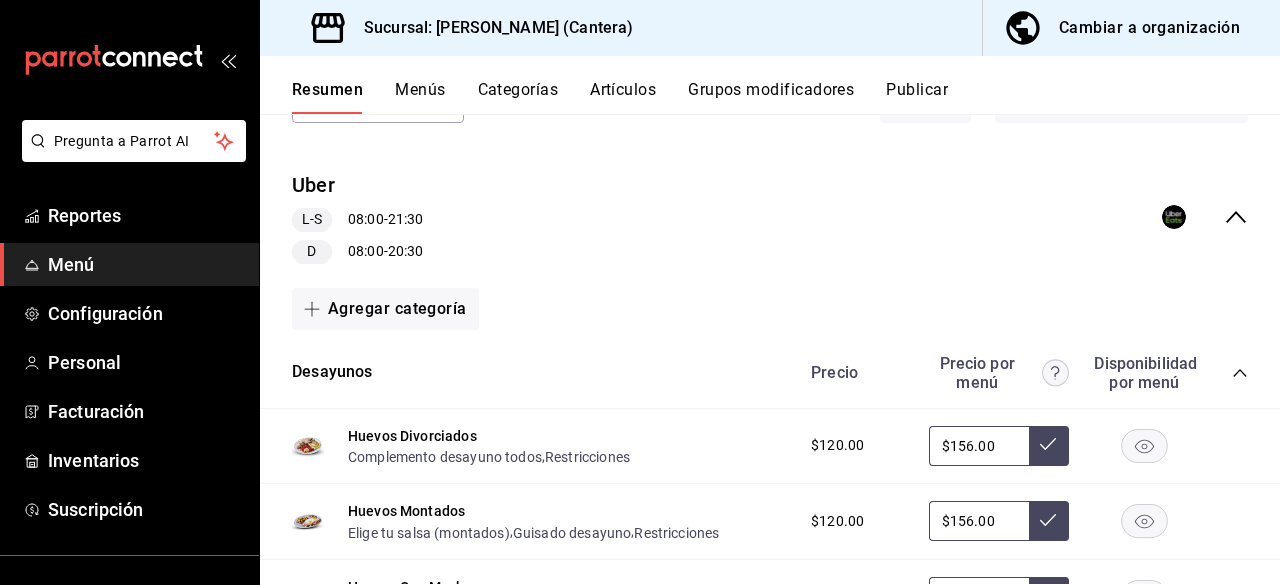scroll, scrollTop: 149, scrollLeft: 0, axis: vertical 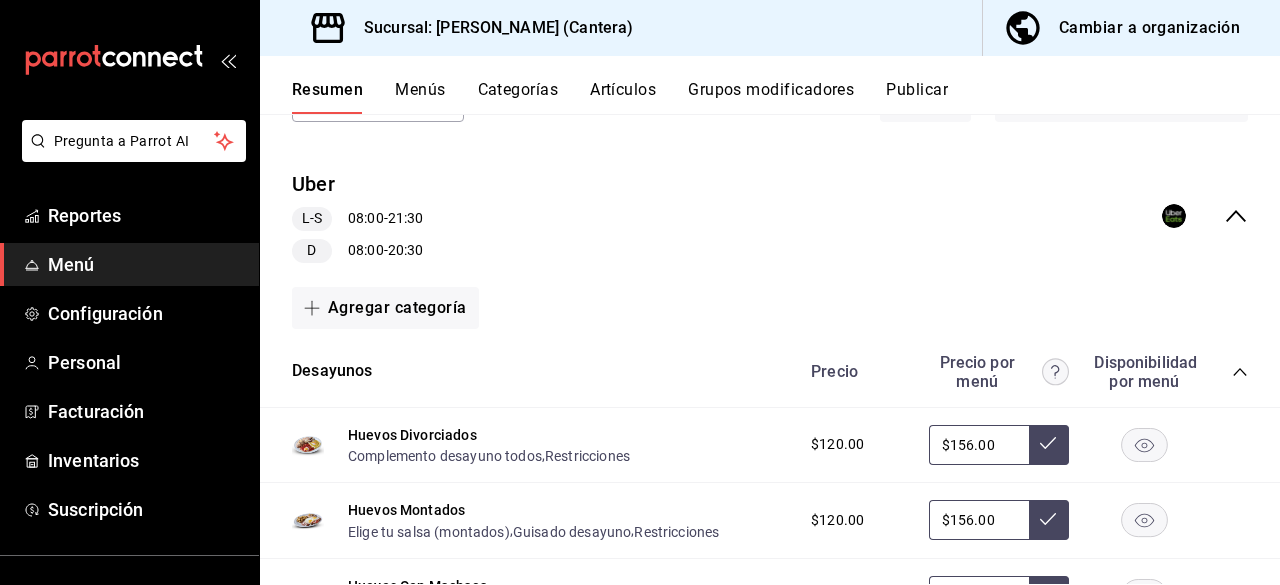 click 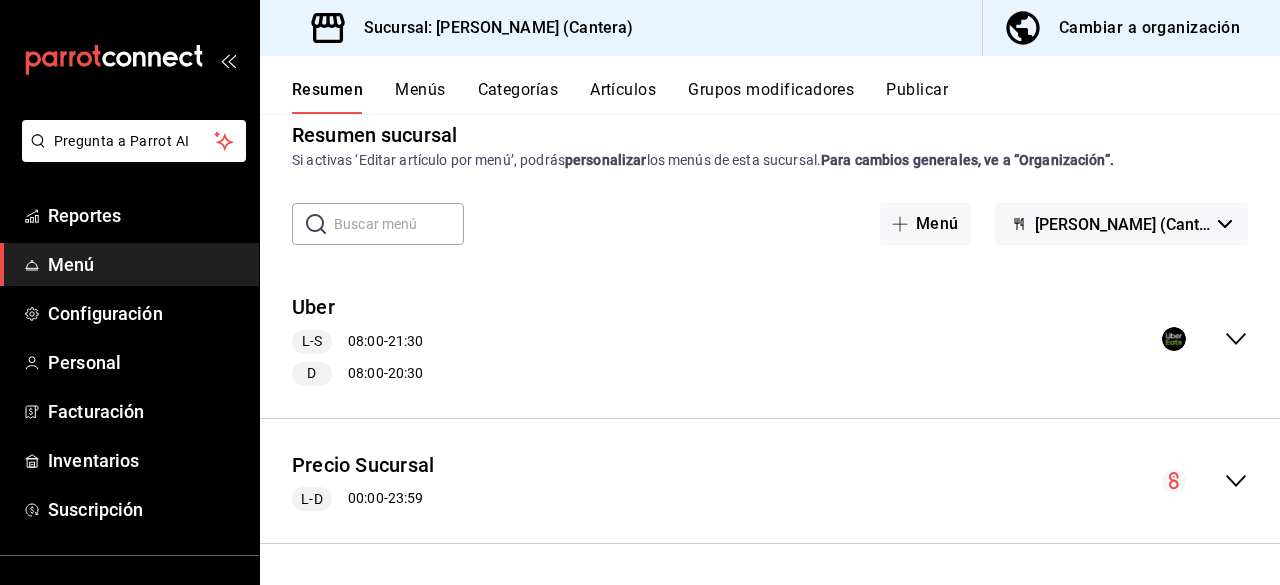 scroll, scrollTop: 24, scrollLeft: 0, axis: vertical 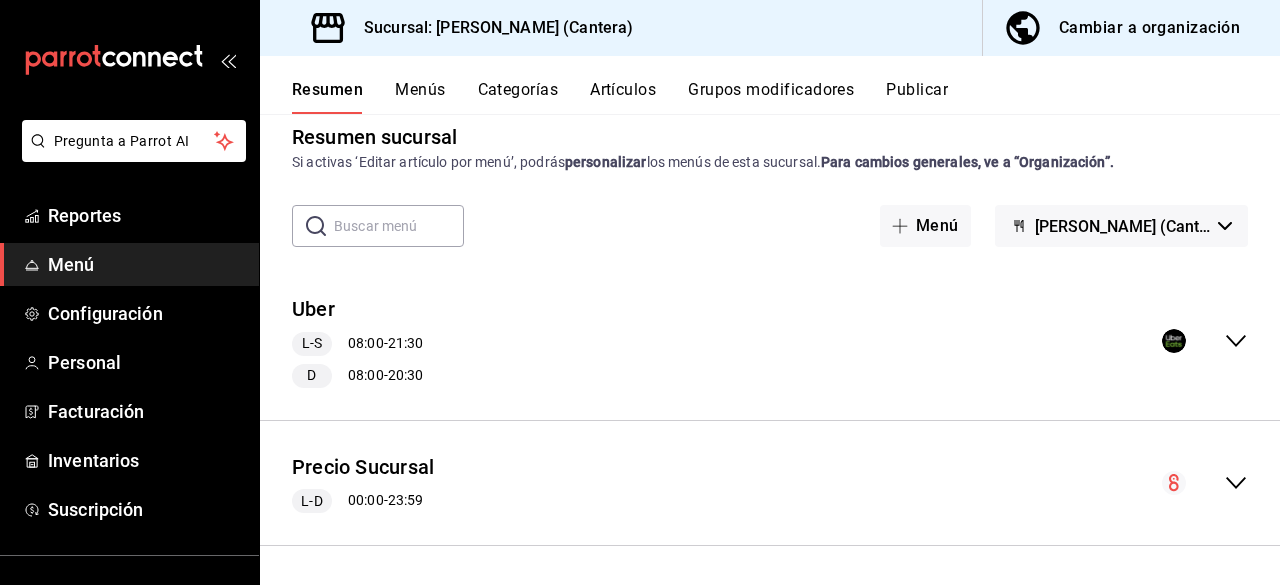 click 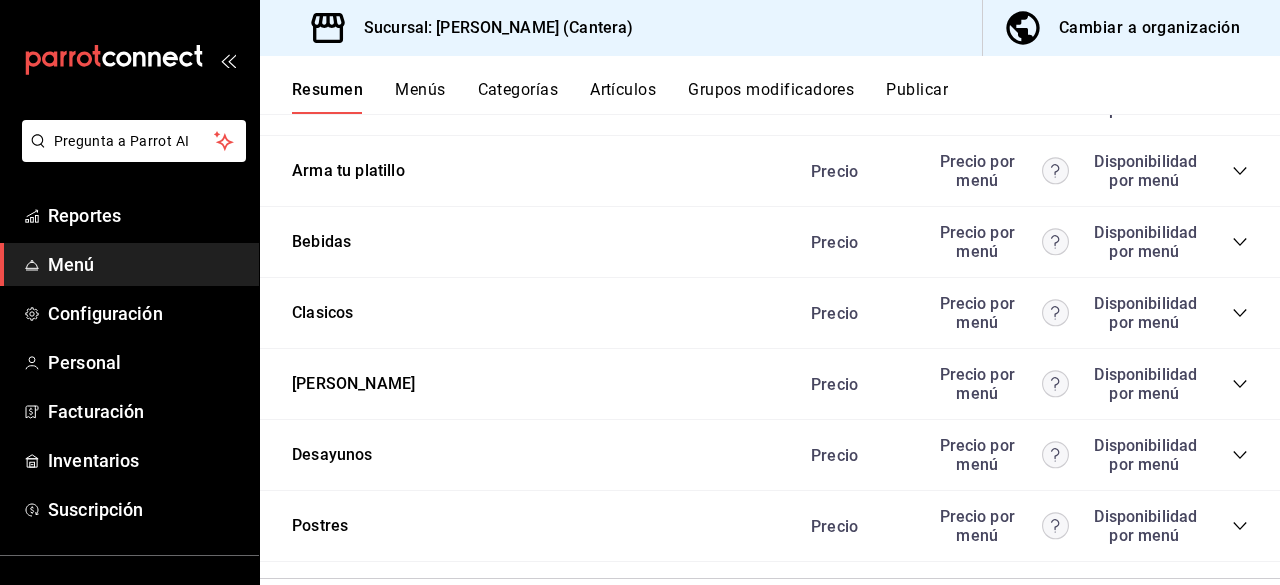 scroll, scrollTop: 1725, scrollLeft: 0, axis: vertical 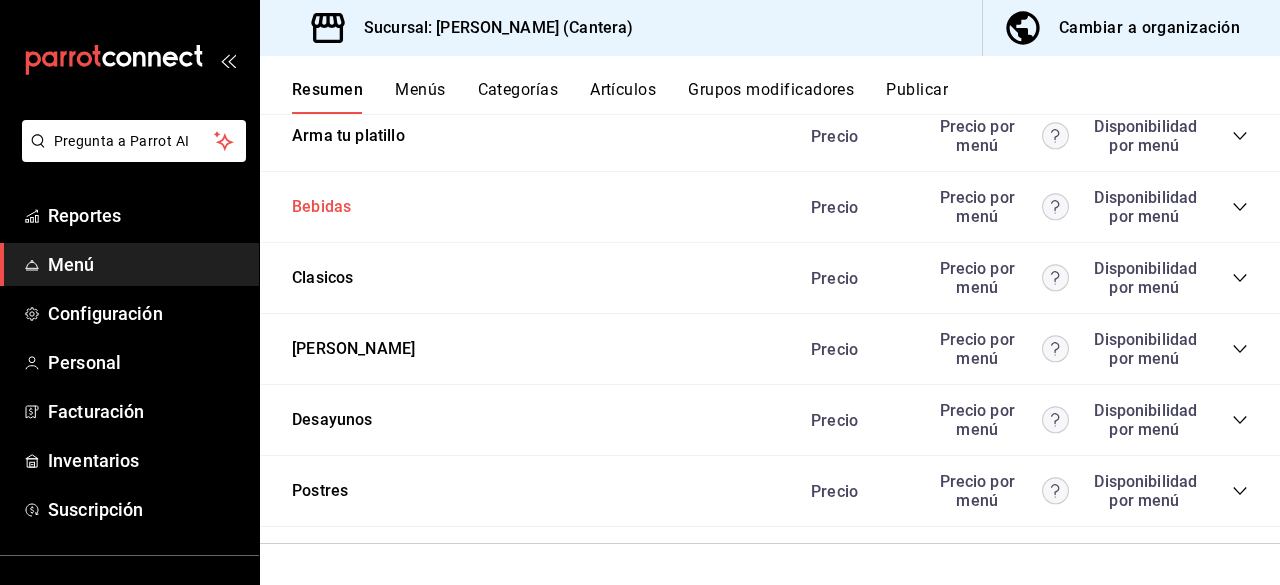 click on "Bebidas" at bounding box center (321, 207) 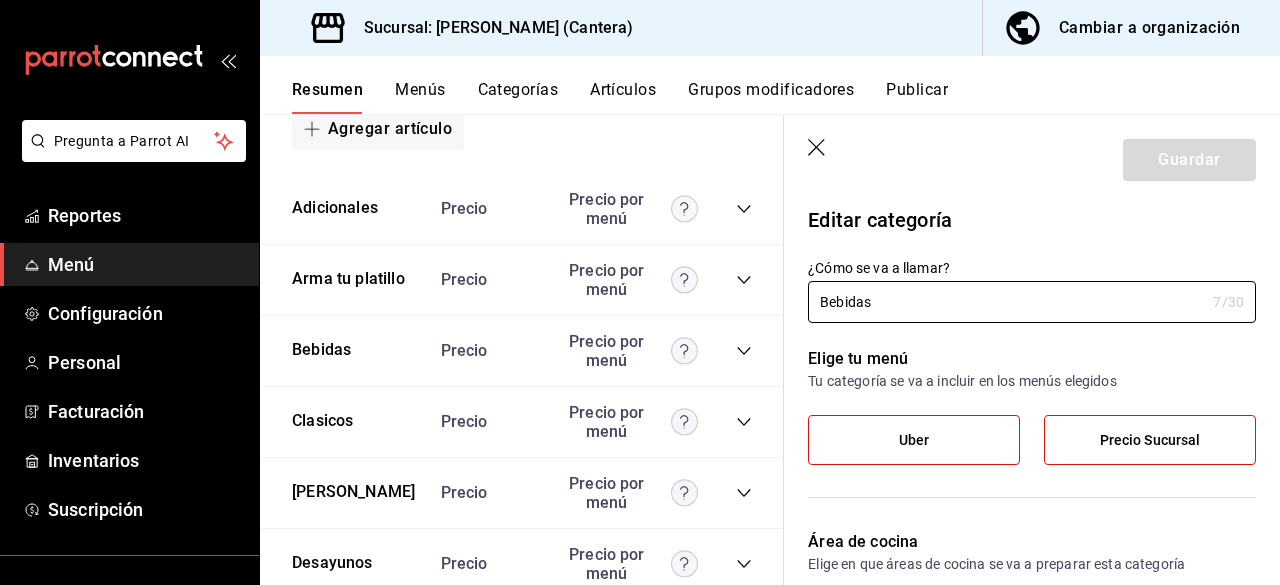 scroll, scrollTop: 4012, scrollLeft: 0, axis: vertical 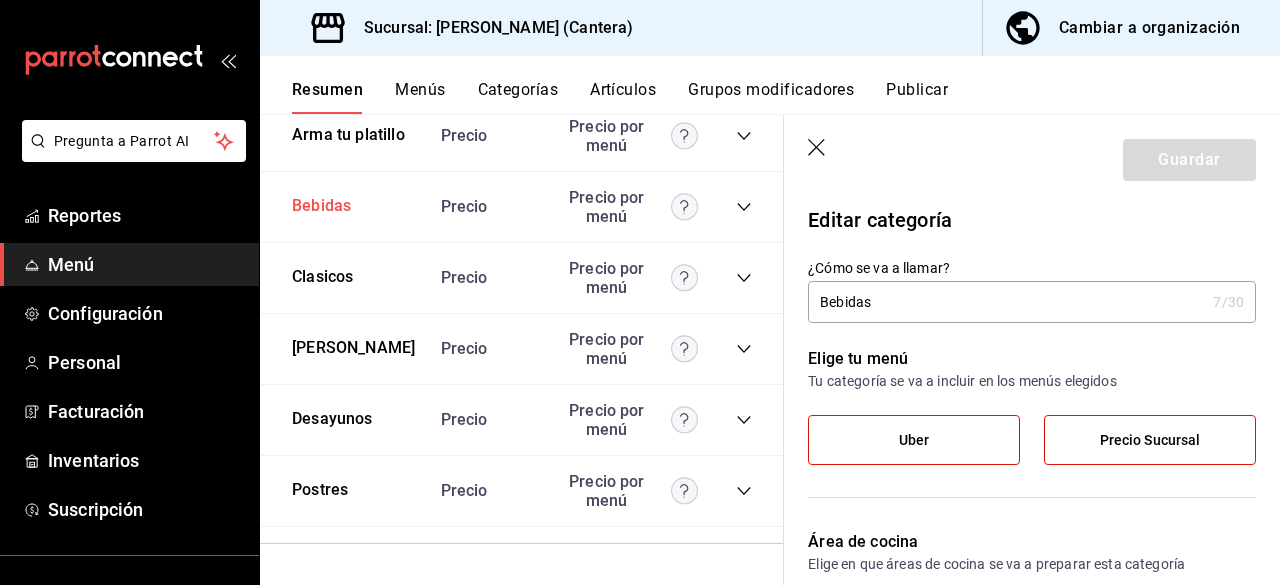 click on "Bebidas" at bounding box center [321, 206] 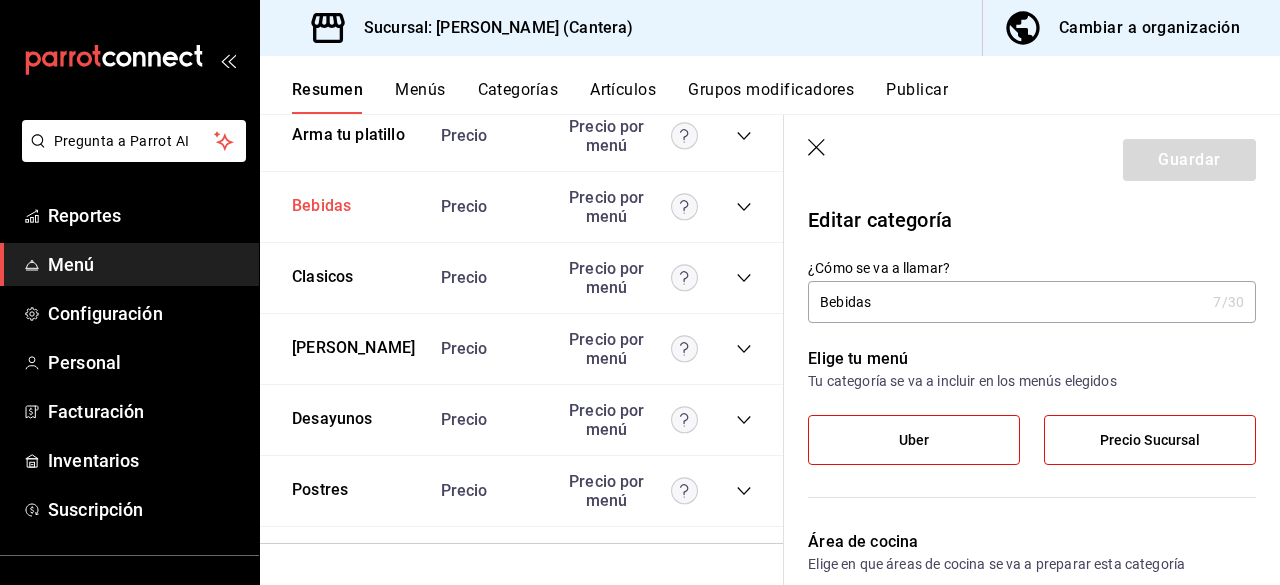 click on "Bebidas" at bounding box center (321, 206) 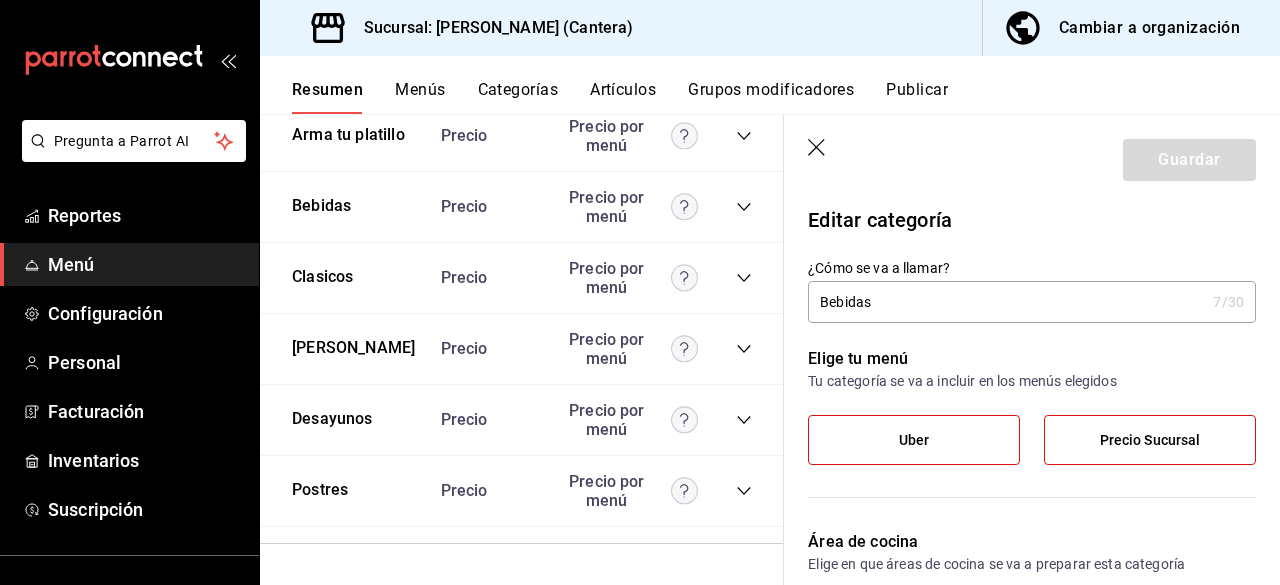 click 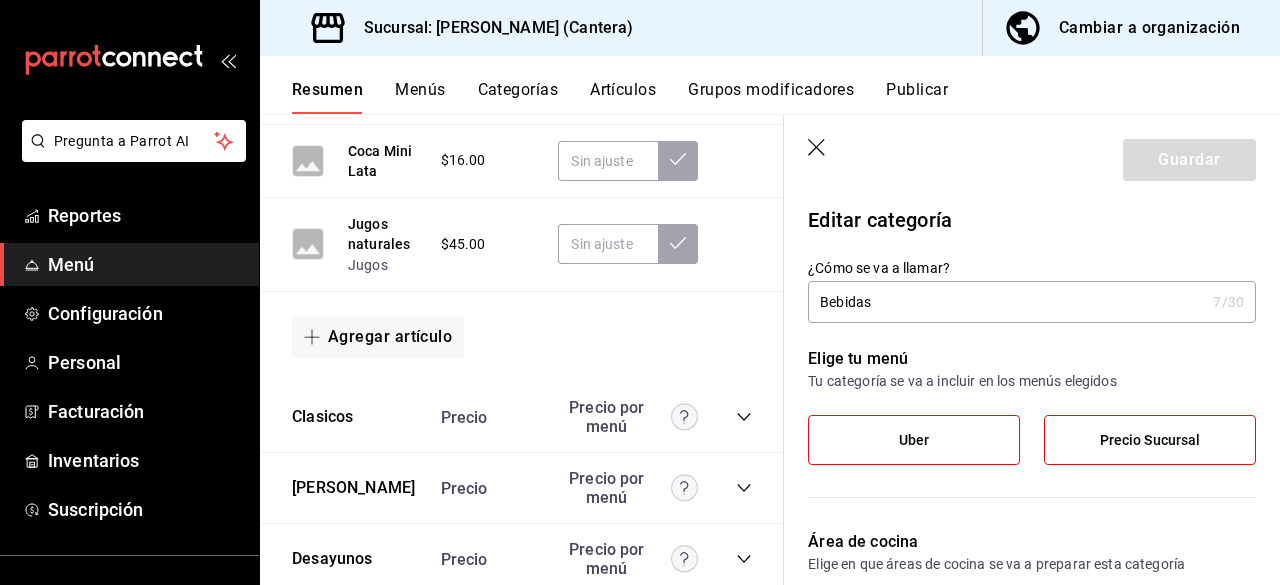 scroll, scrollTop: 5337, scrollLeft: 0, axis: vertical 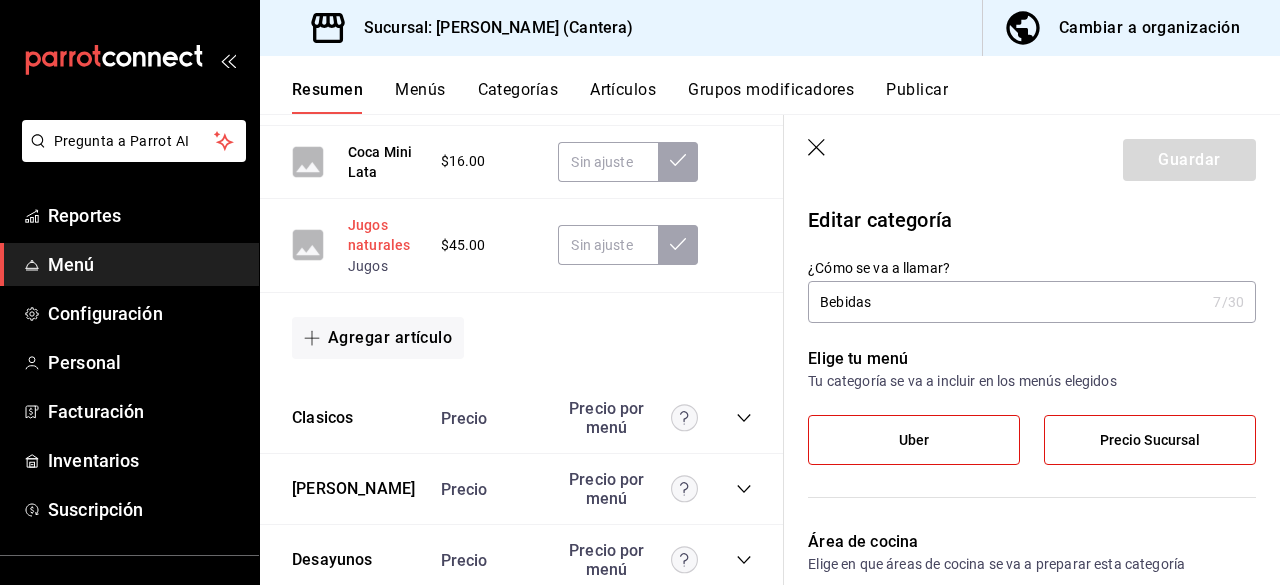 click on "Jugos naturales" at bounding box center [384, 235] 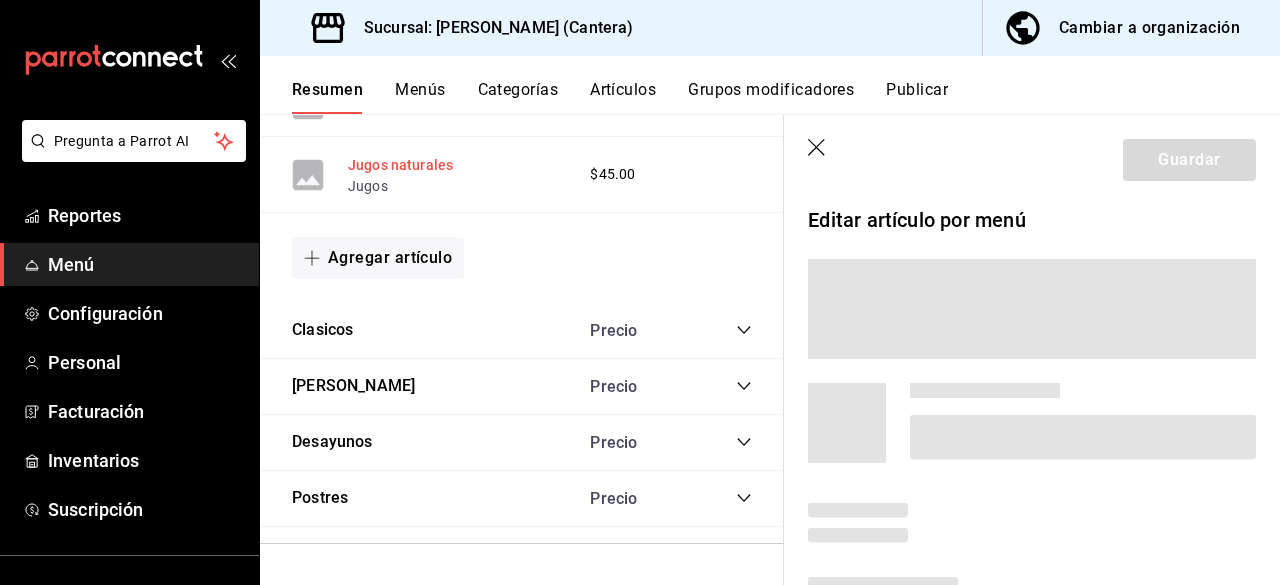 scroll, scrollTop: 3060, scrollLeft: 0, axis: vertical 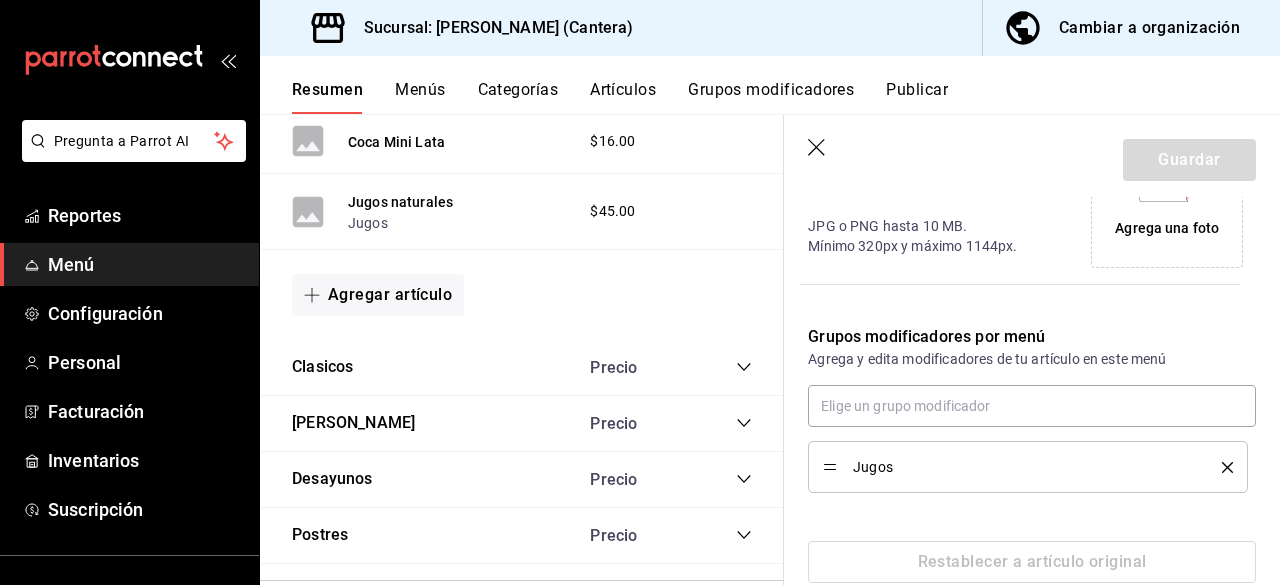 drag, startPoint x: 949, startPoint y: 495, endPoint x: 948, endPoint y: 478, distance: 17.029387 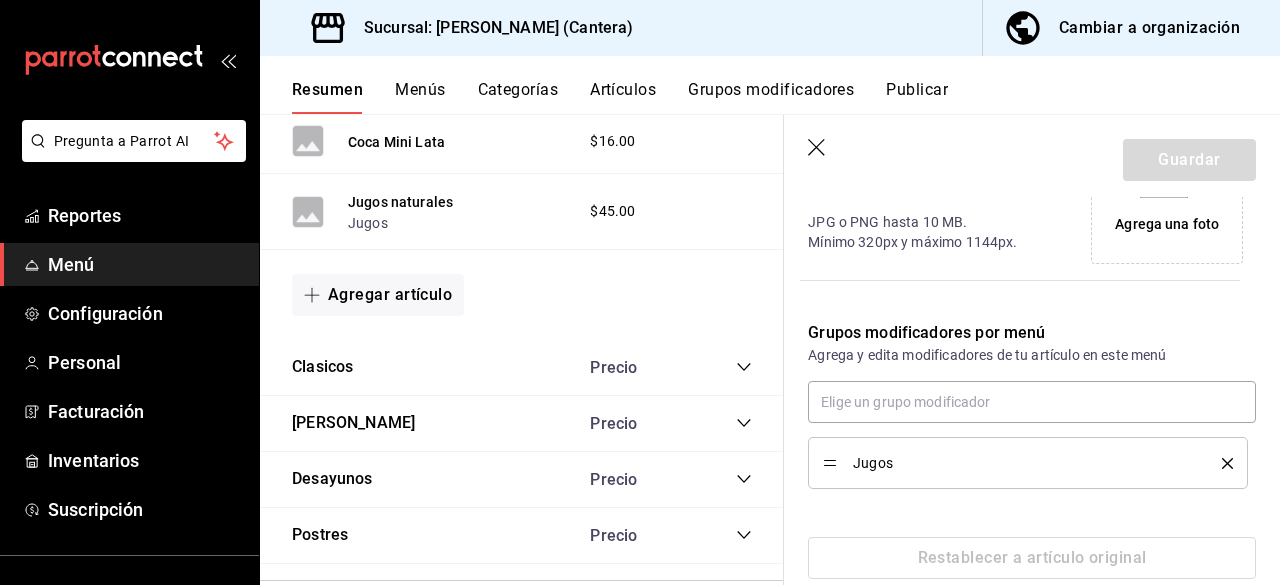 scroll, scrollTop: 563, scrollLeft: 0, axis: vertical 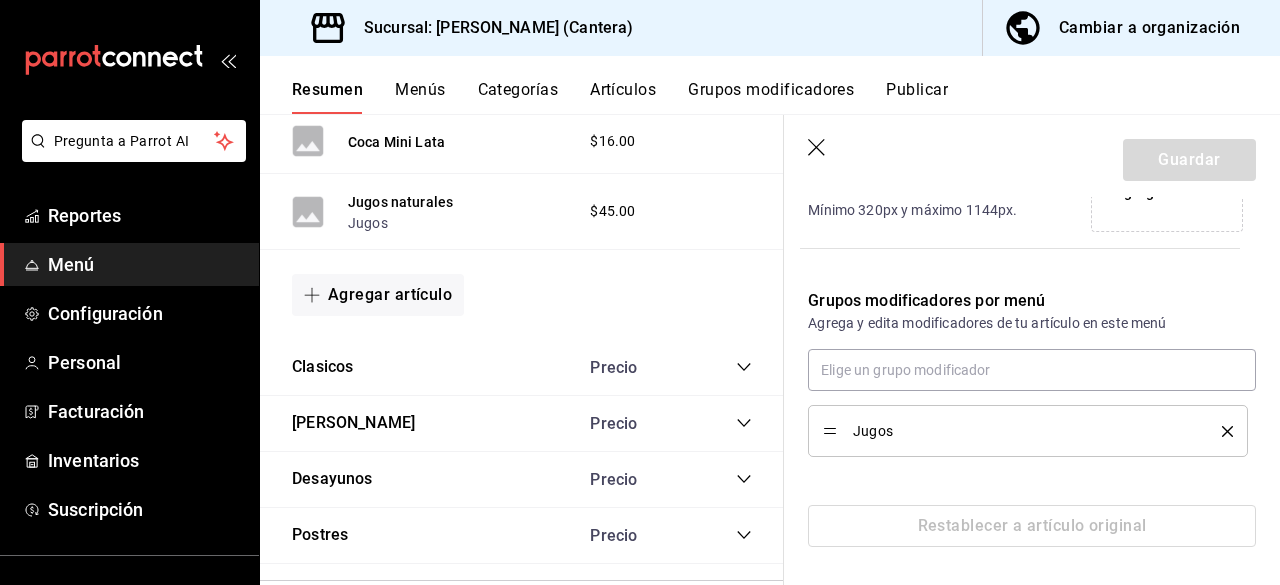 click on "Grupos modificadores" at bounding box center [771, 97] 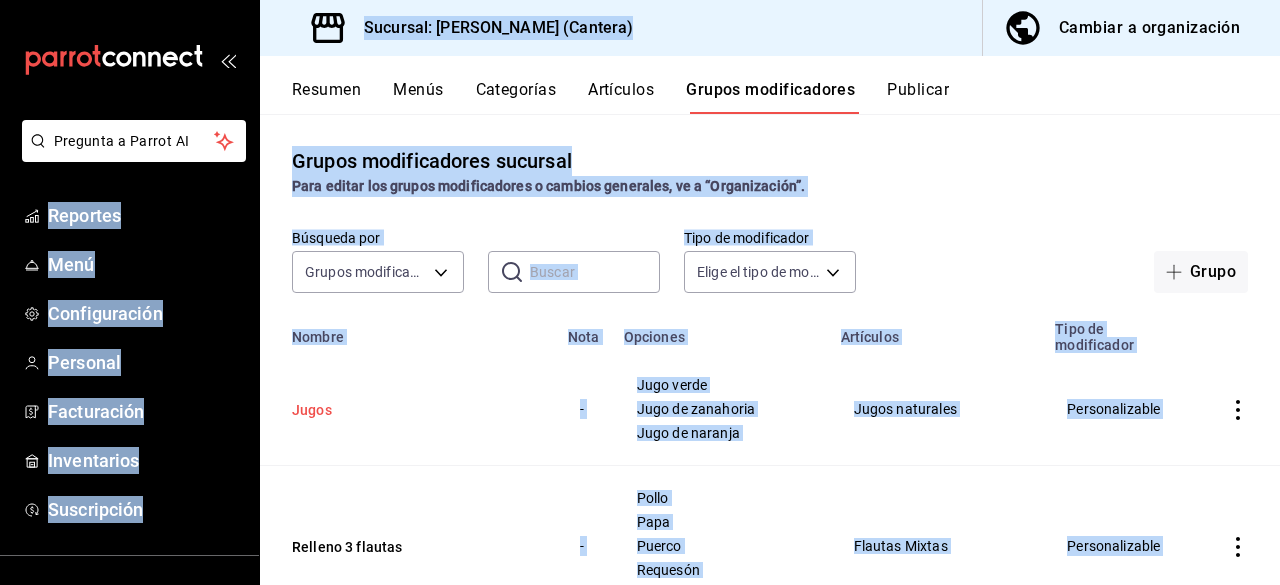 click on "Jugos" at bounding box center (412, 410) 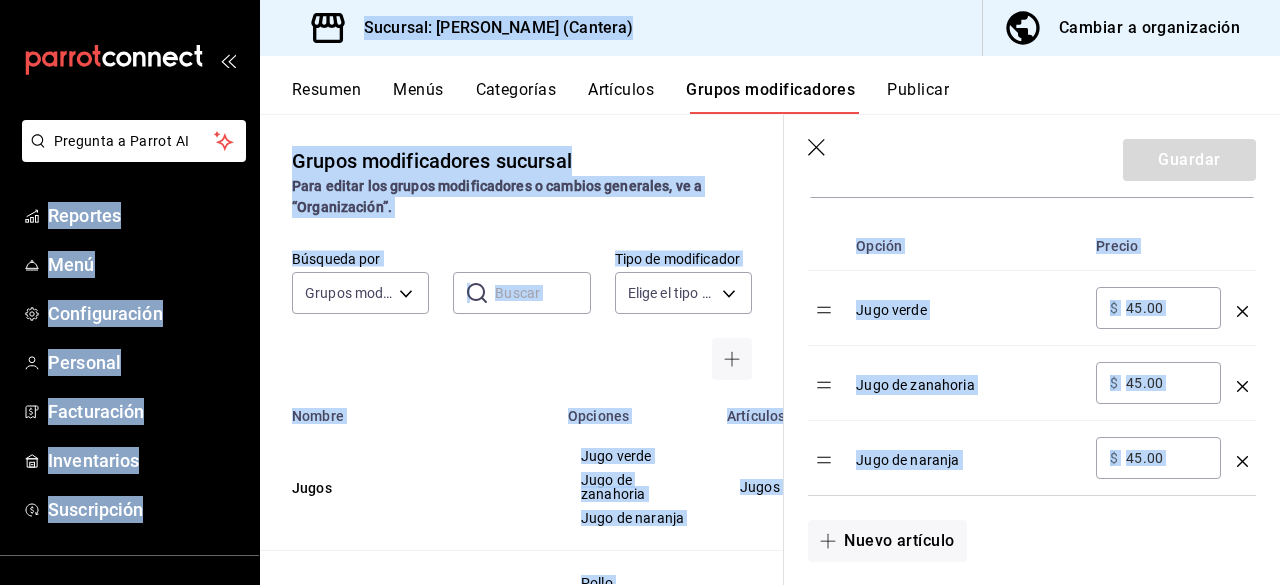 scroll, scrollTop: 637, scrollLeft: 0, axis: vertical 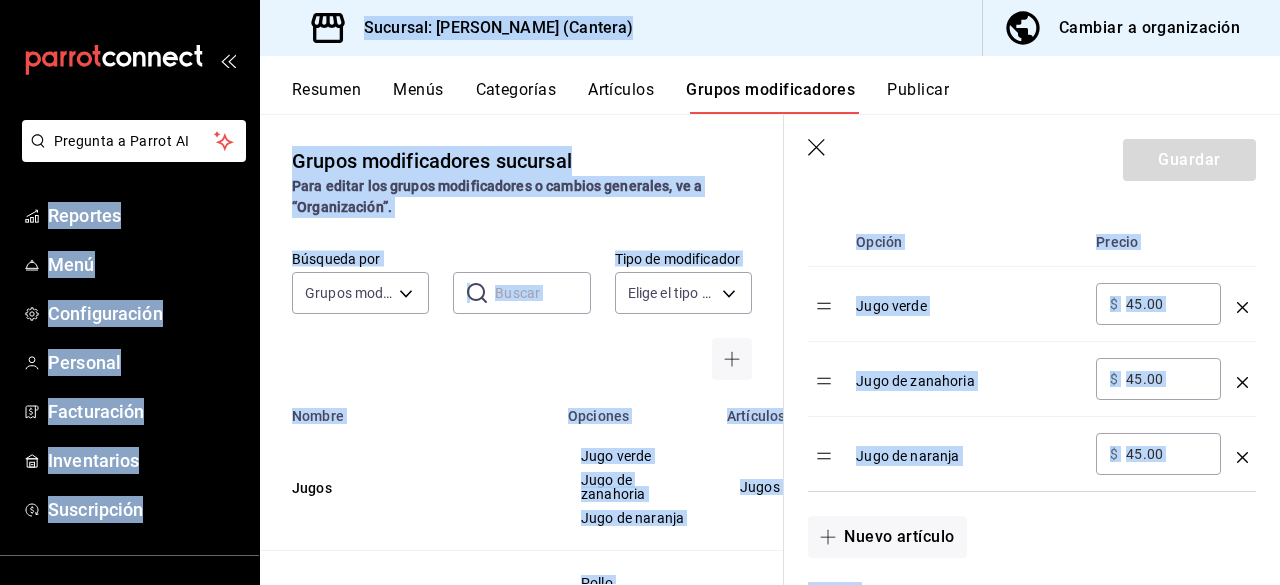click on "Nombre" at bounding box center [408, 410] 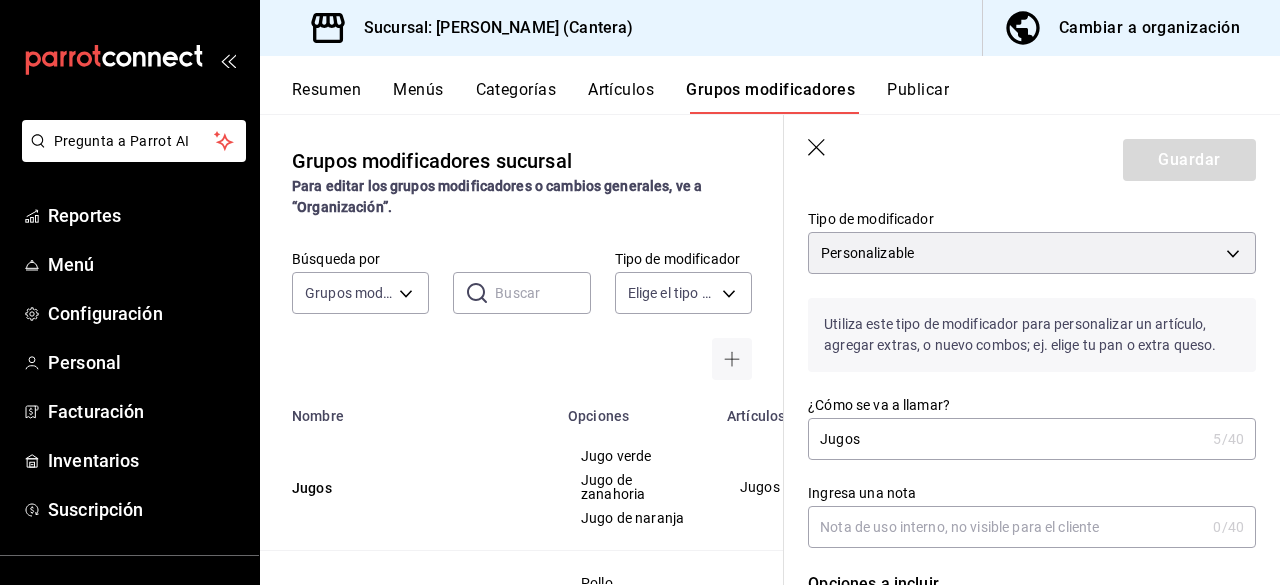 scroll, scrollTop: 201, scrollLeft: 0, axis: vertical 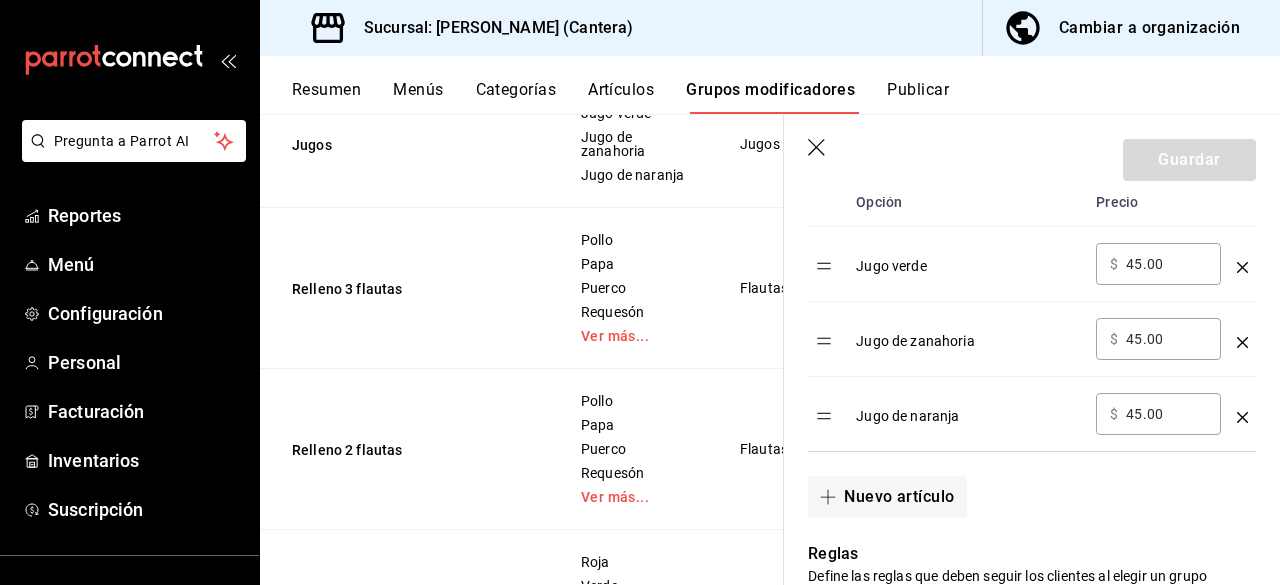 click on "45.00" at bounding box center (1166, 264) 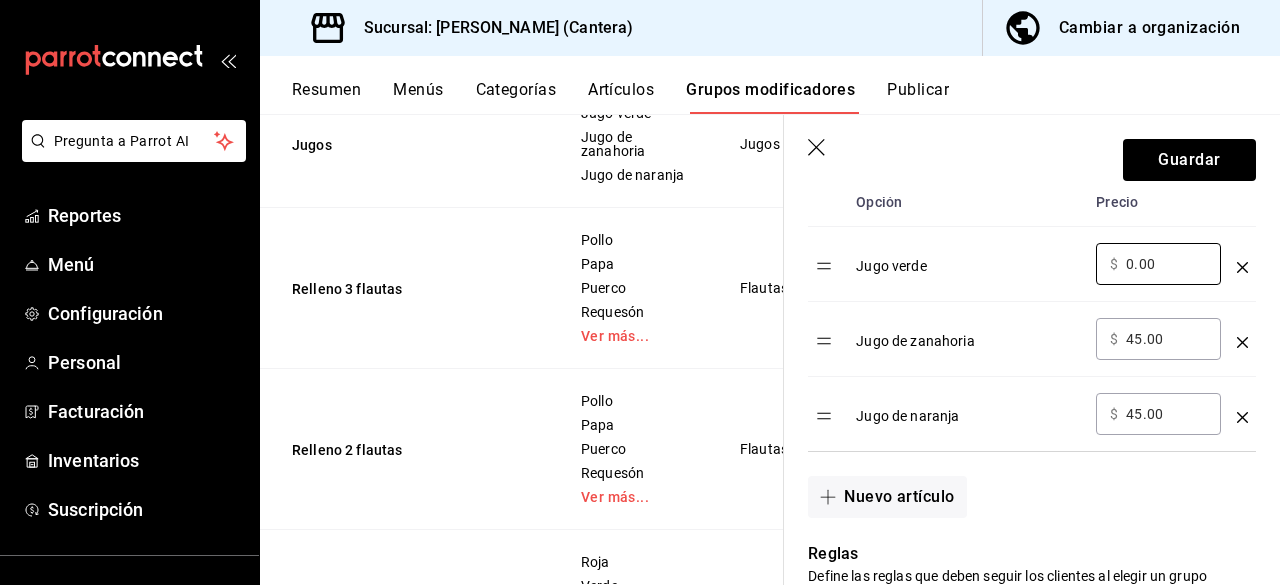 type on "0.00" 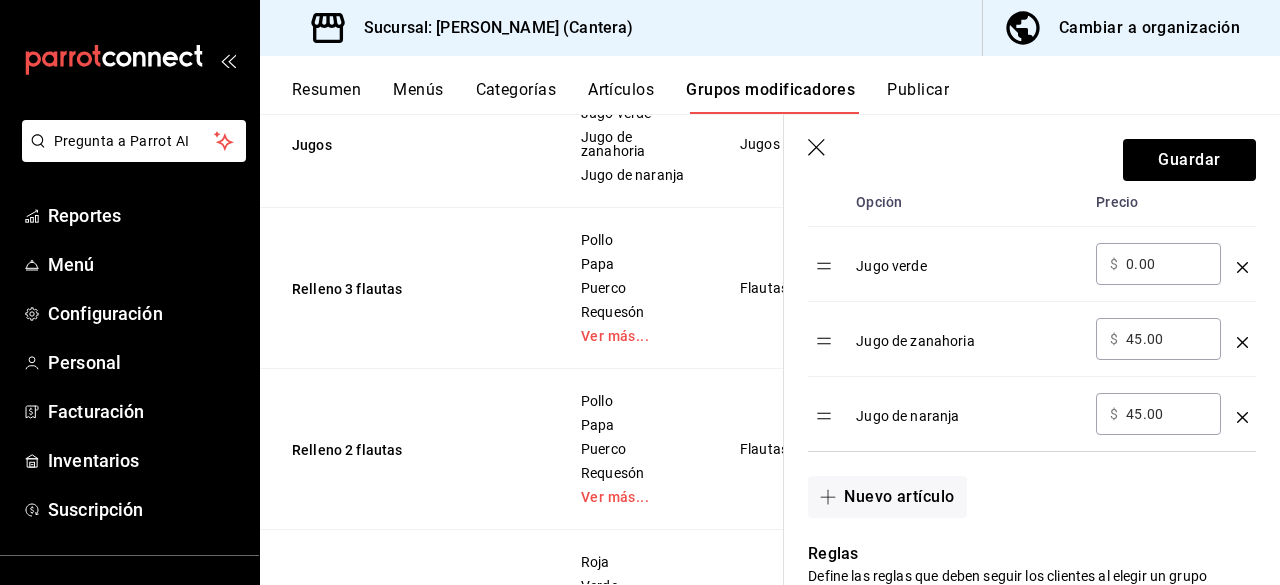 click on "45.00" at bounding box center [1166, 339] 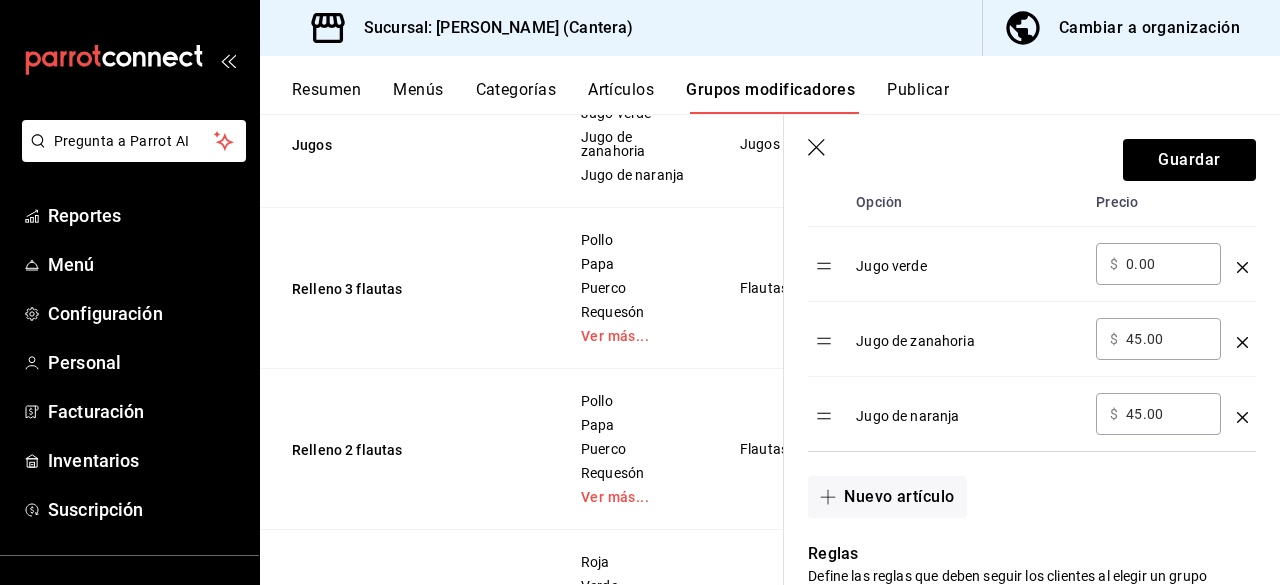 type on "4.00" 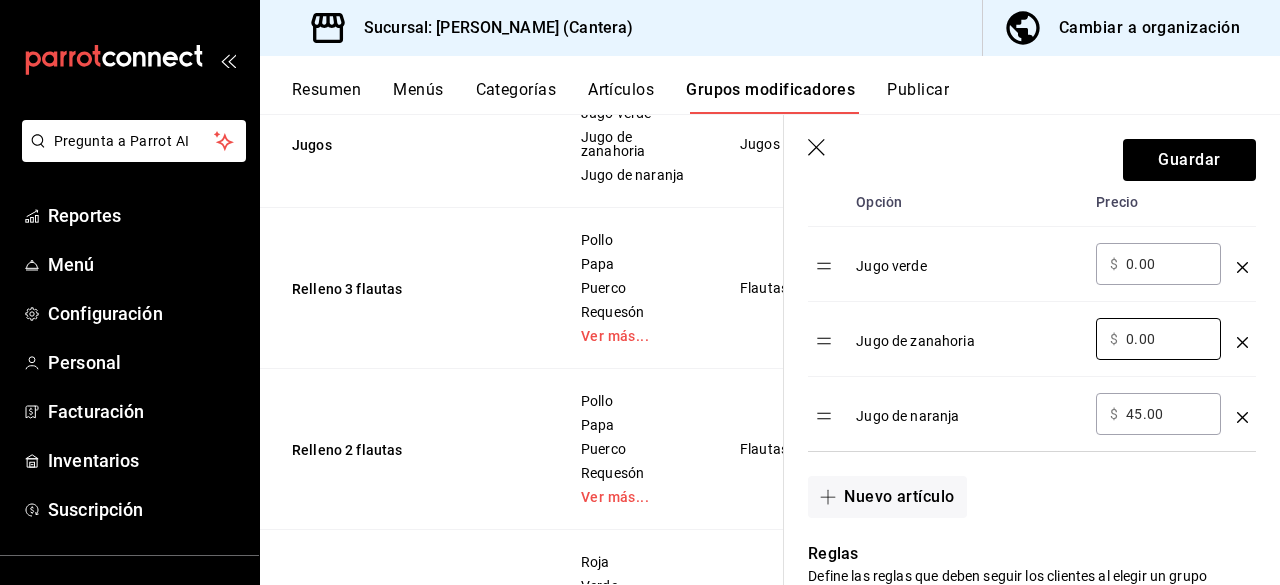type on "0.00" 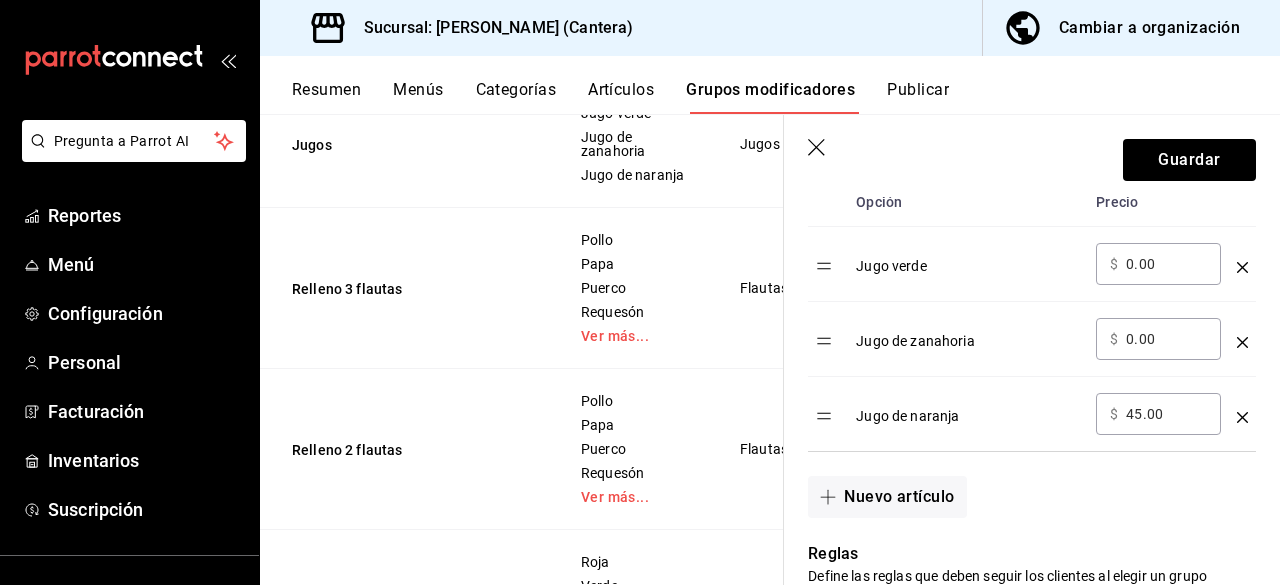 click on "45.00" at bounding box center [1166, 414] 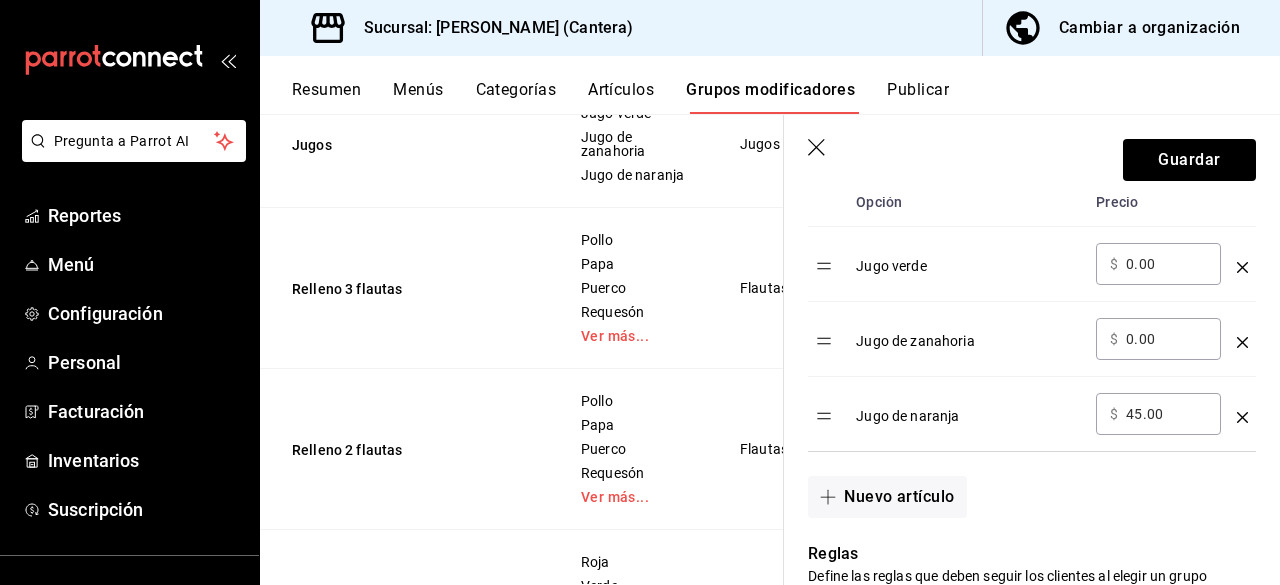 type on "4.00" 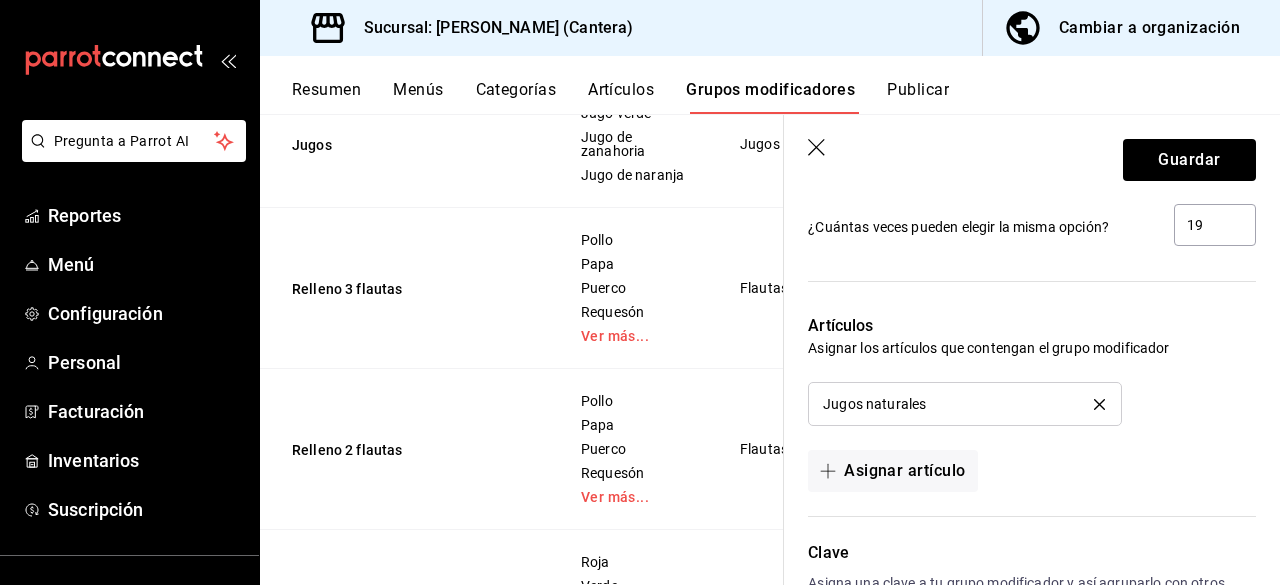 scroll, scrollTop: 1298, scrollLeft: 0, axis: vertical 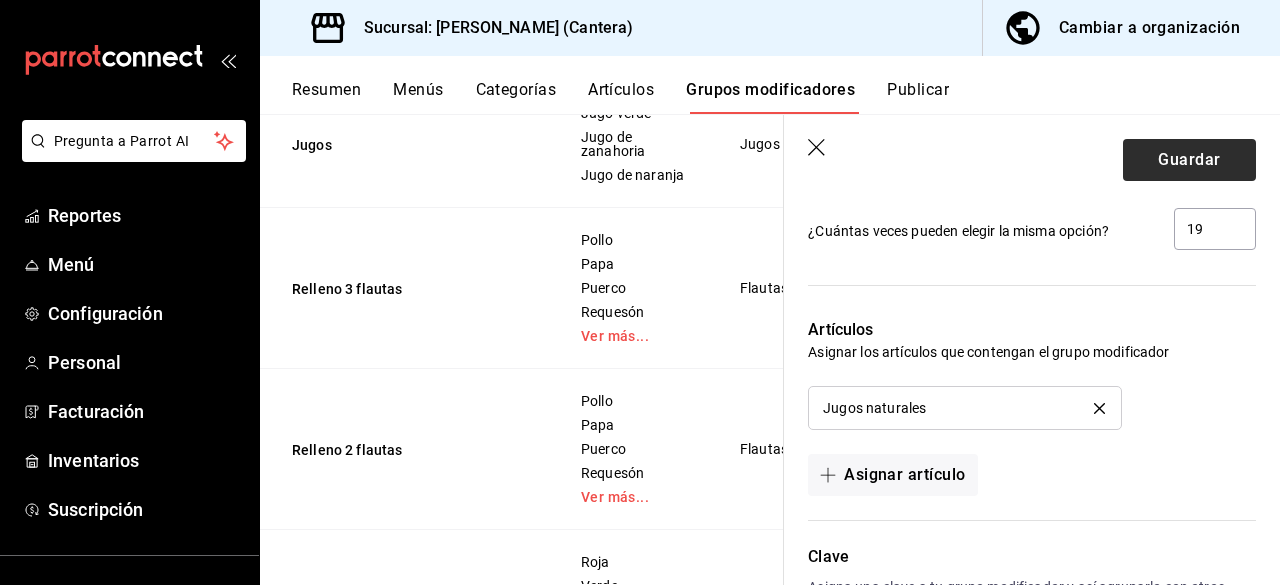 type on "0.00" 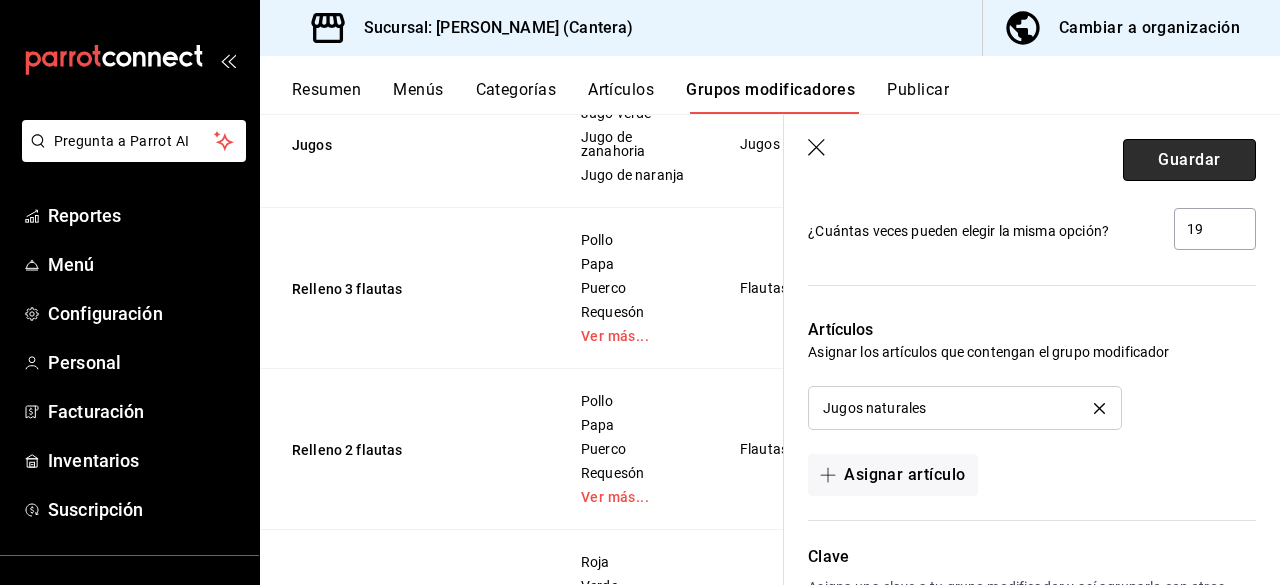 click on "Guardar" at bounding box center (1189, 160) 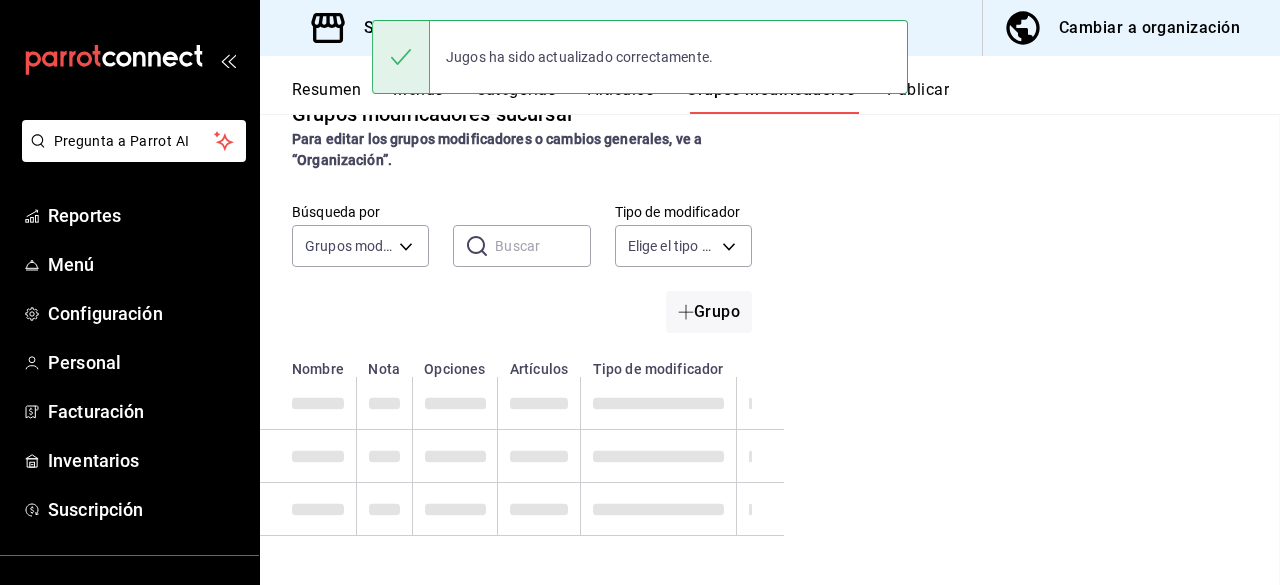 scroll, scrollTop: 0, scrollLeft: 0, axis: both 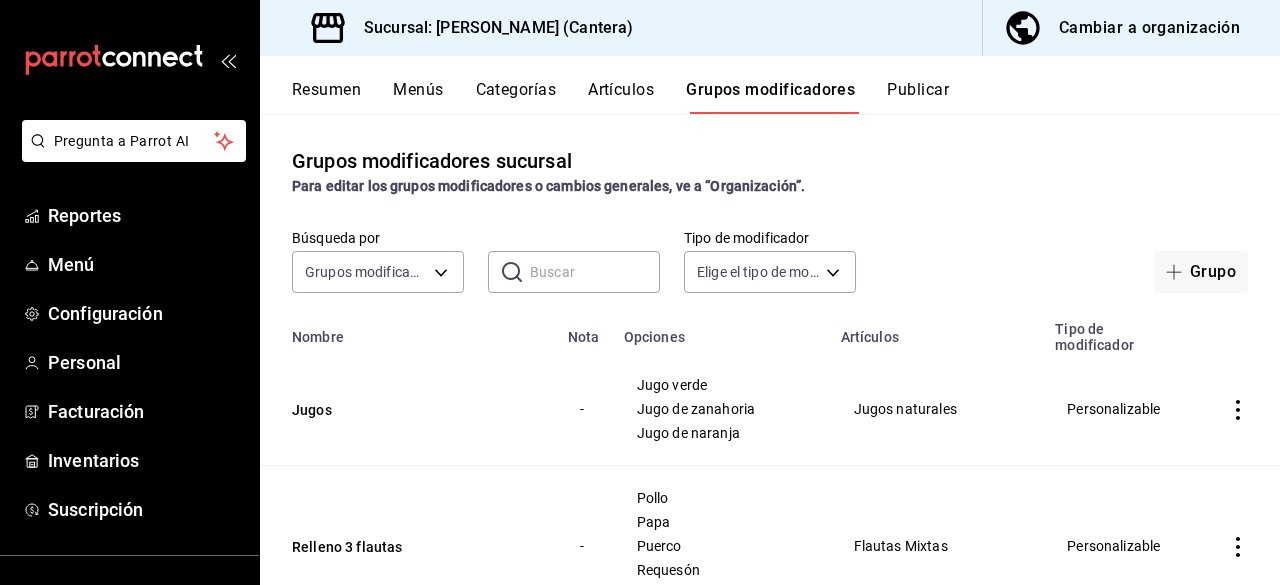 click on "Publicar" at bounding box center [918, 97] 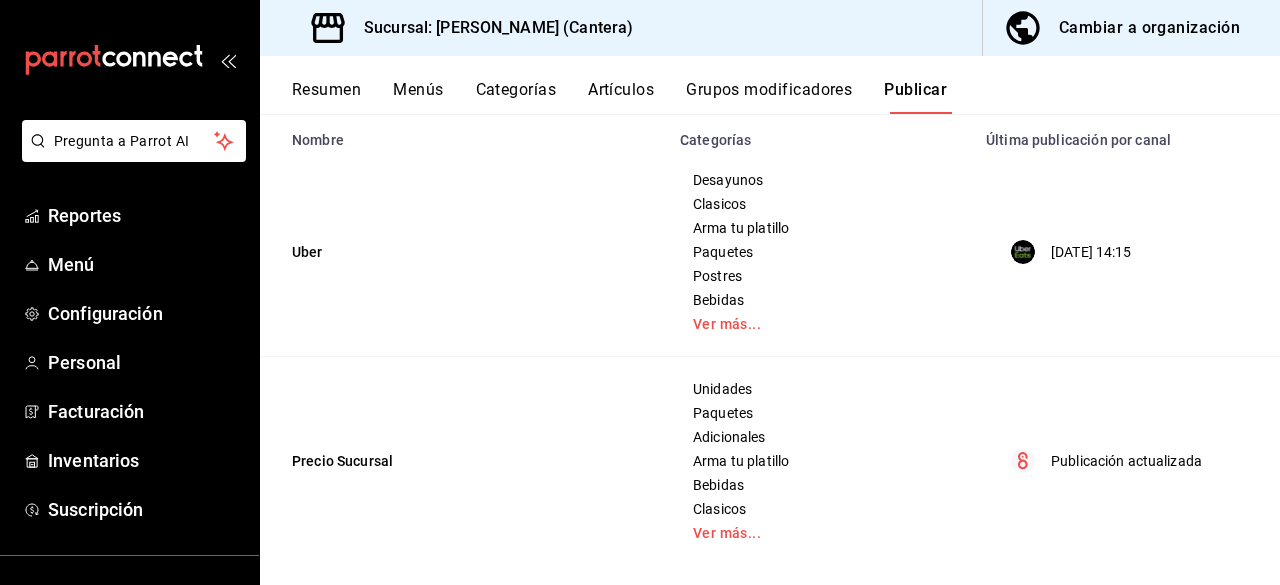 scroll, scrollTop: 196, scrollLeft: 0, axis: vertical 